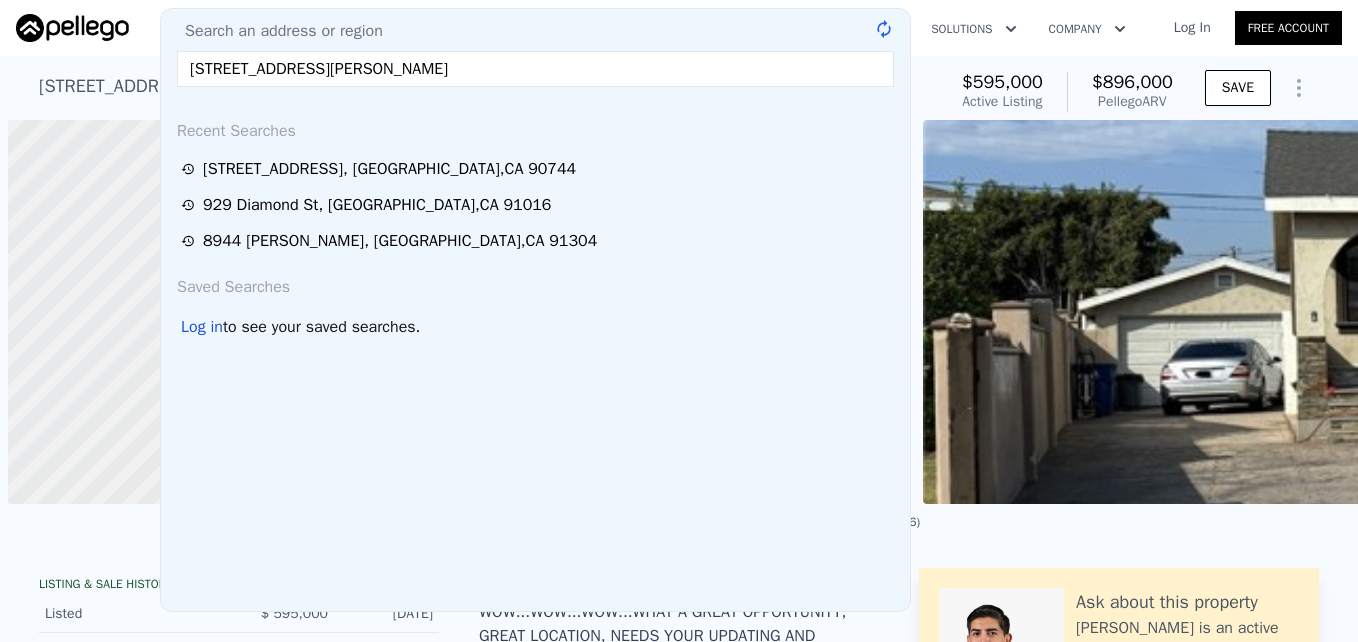 scroll, scrollTop: 0, scrollLeft: 0, axis: both 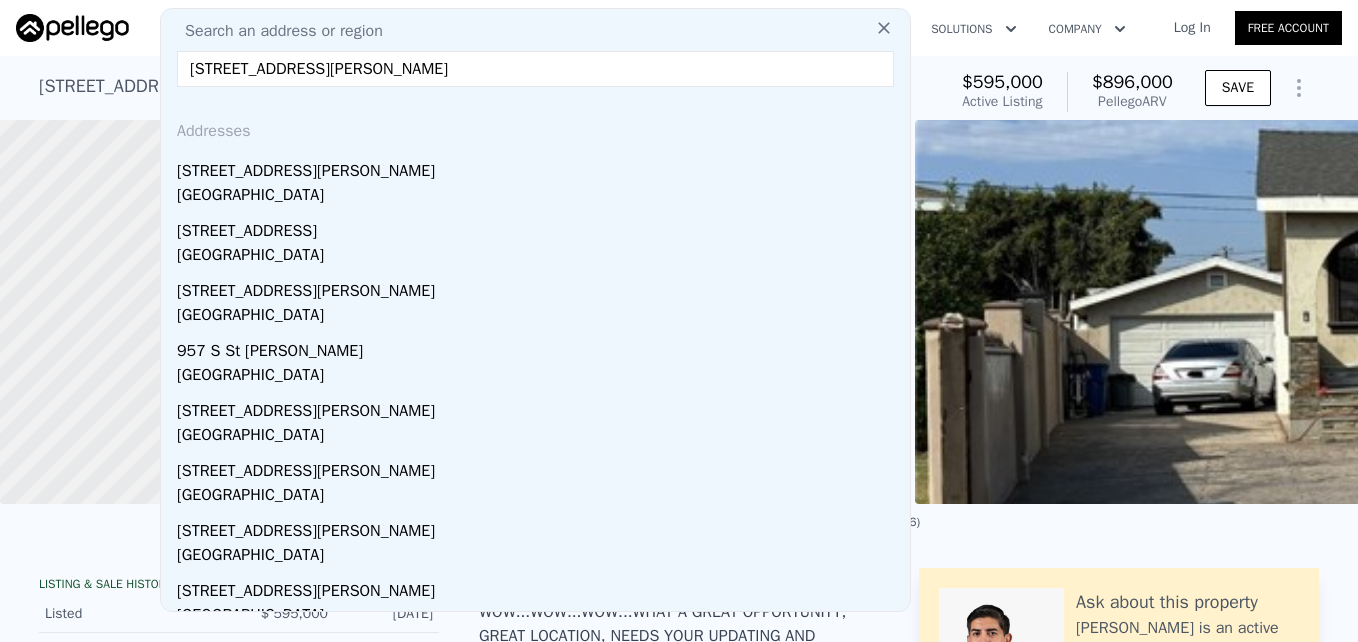 type on "[STREET_ADDRESS][PERSON_NAME]" 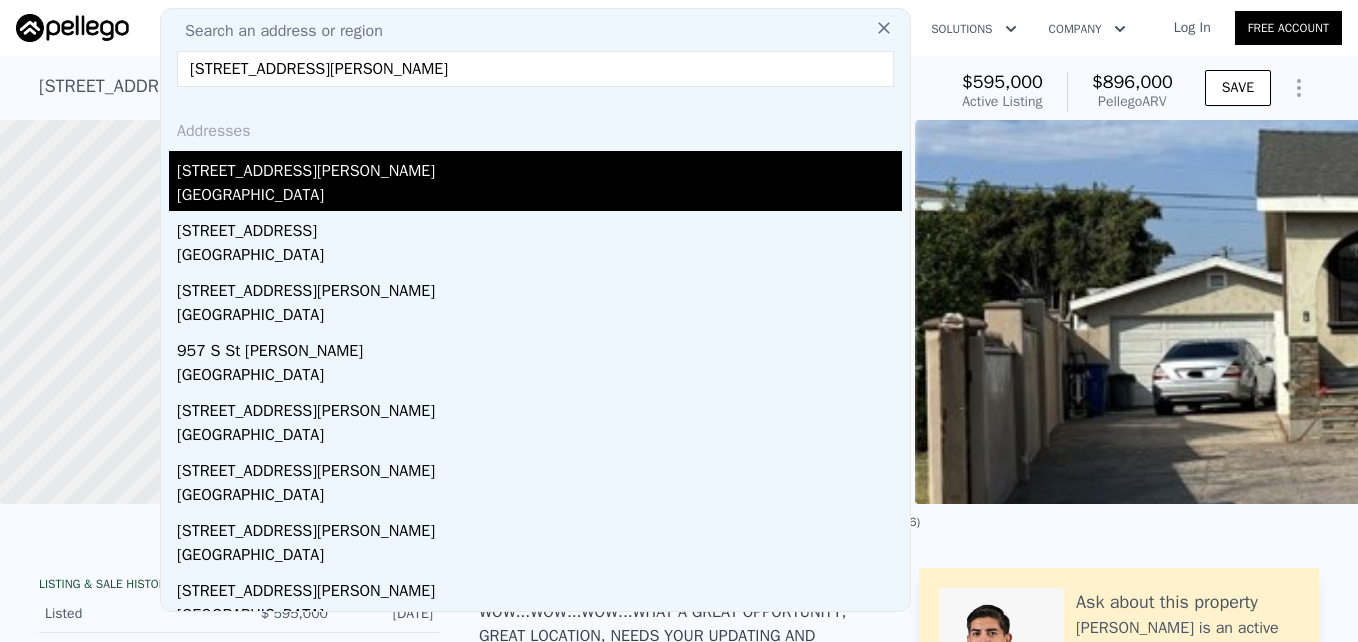 drag, startPoint x: 0, startPoint y: 0, endPoint x: 442, endPoint y: 172, distance: 474.28683 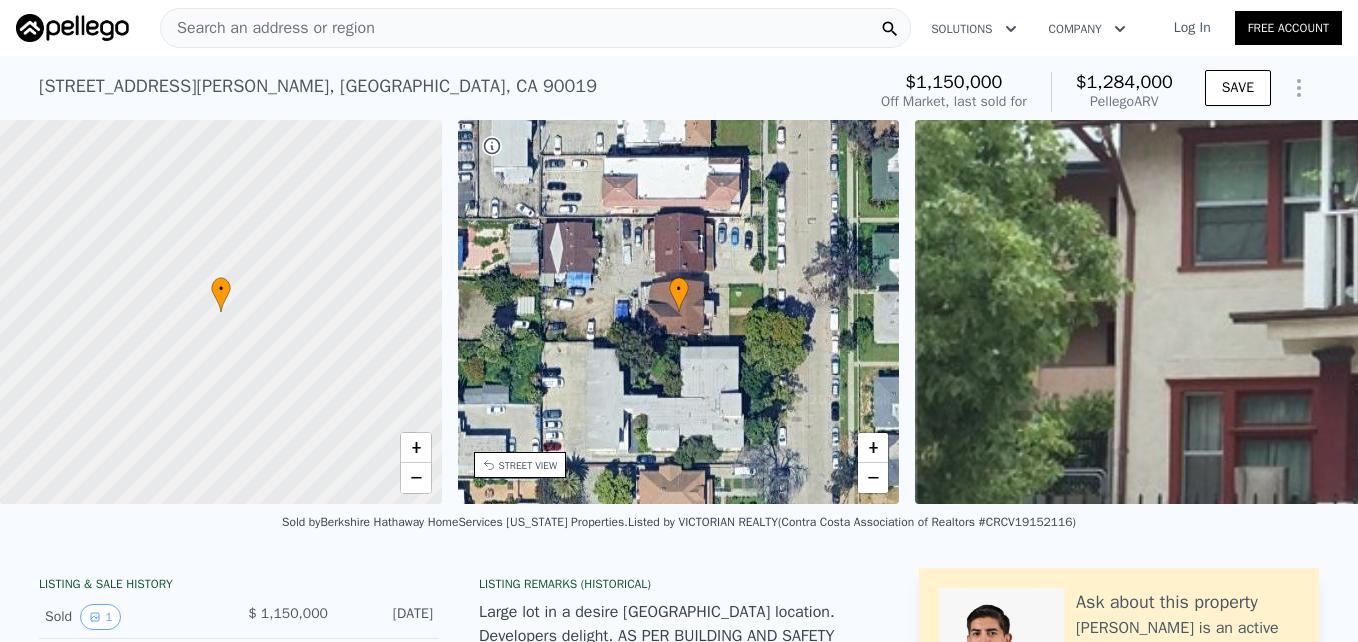 scroll, scrollTop: 1189, scrollLeft: 0, axis: vertical 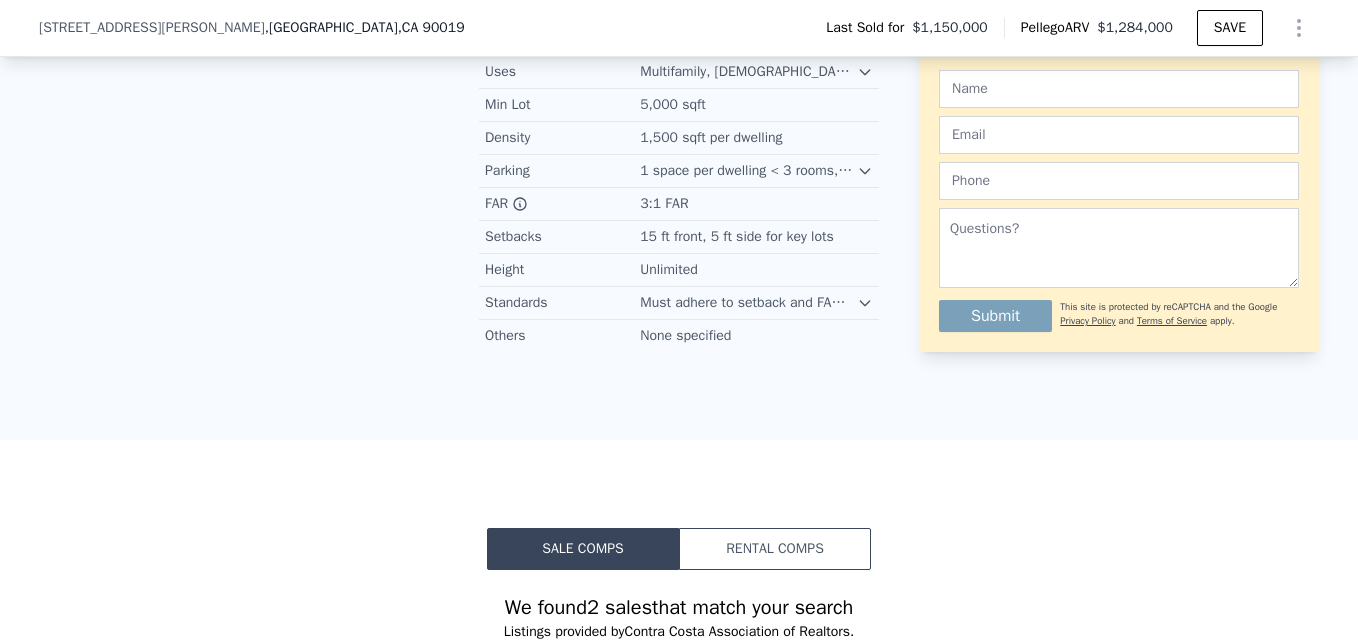 click on "Sale Comps" at bounding box center (583, 549) 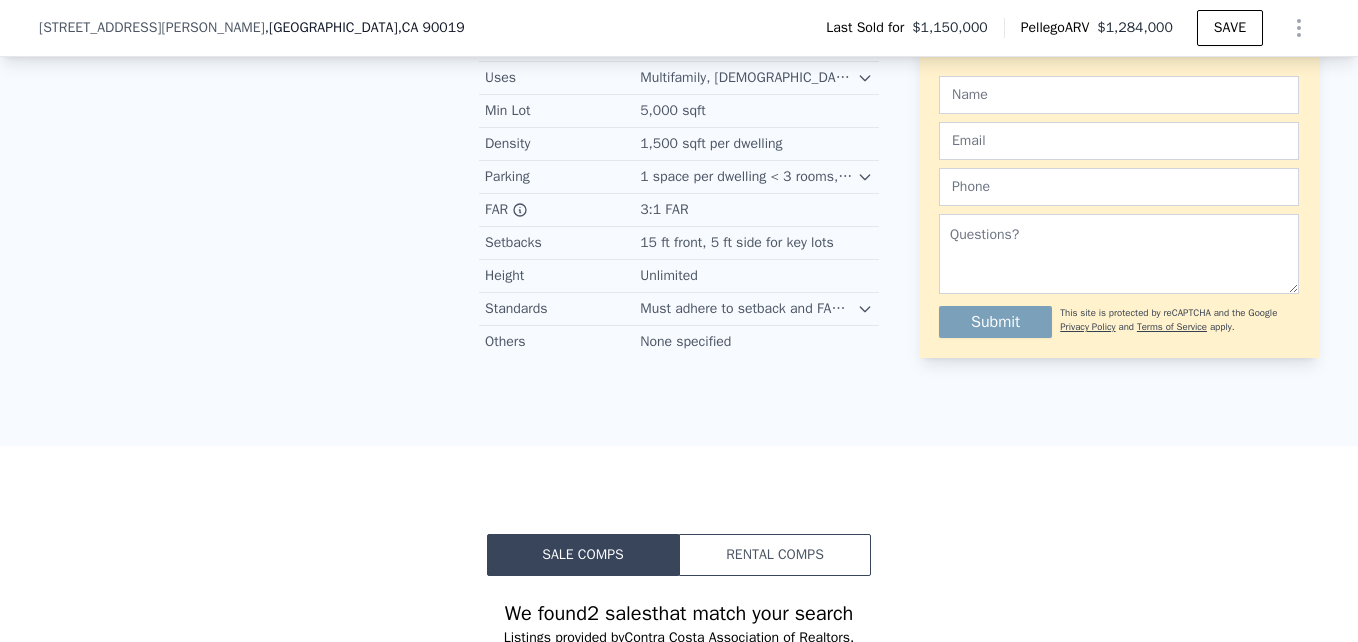 scroll, scrollTop: 636, scrollLeft: 0, axis: vertical 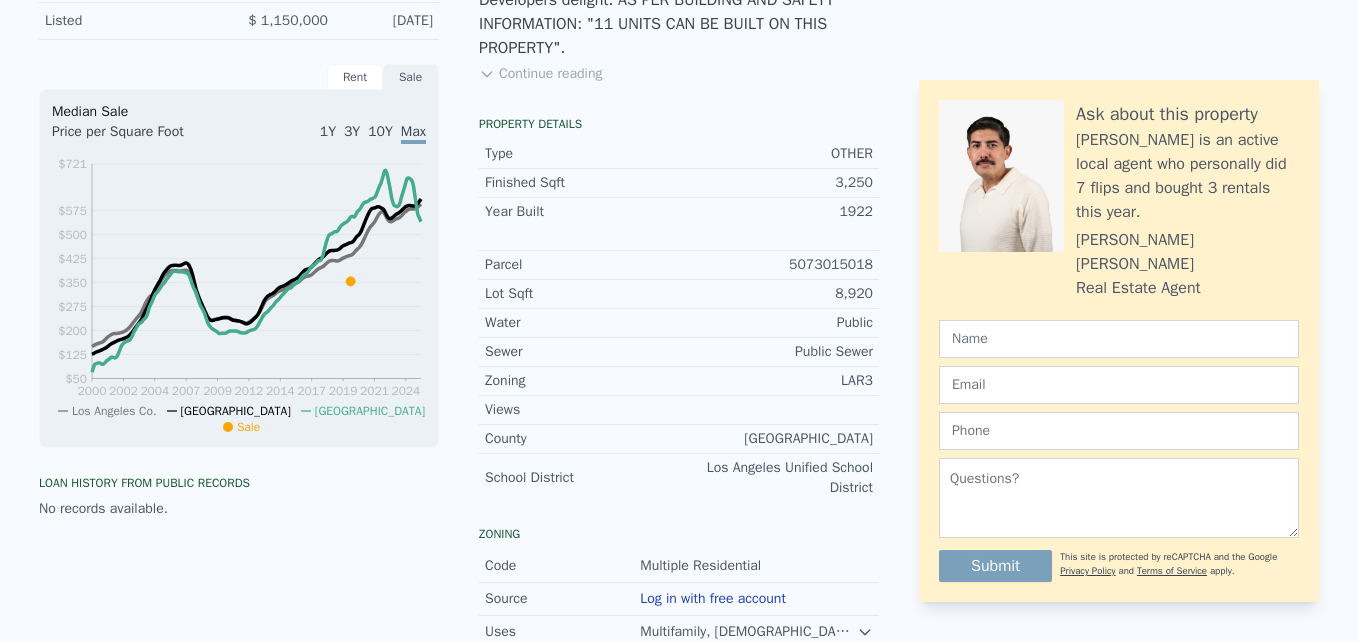 click on "Search an address or region" at bounding box center [535, -608] 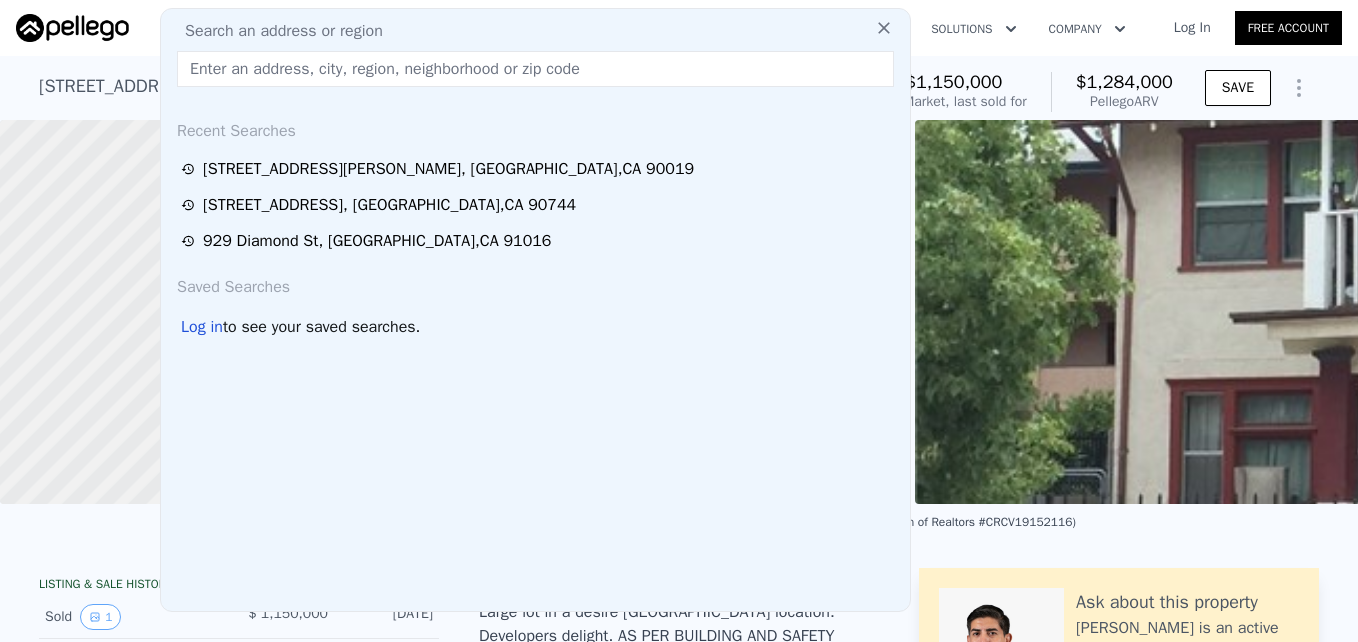scroll, scrollTop: 0, scrollLeft: 8, axis: horizontal 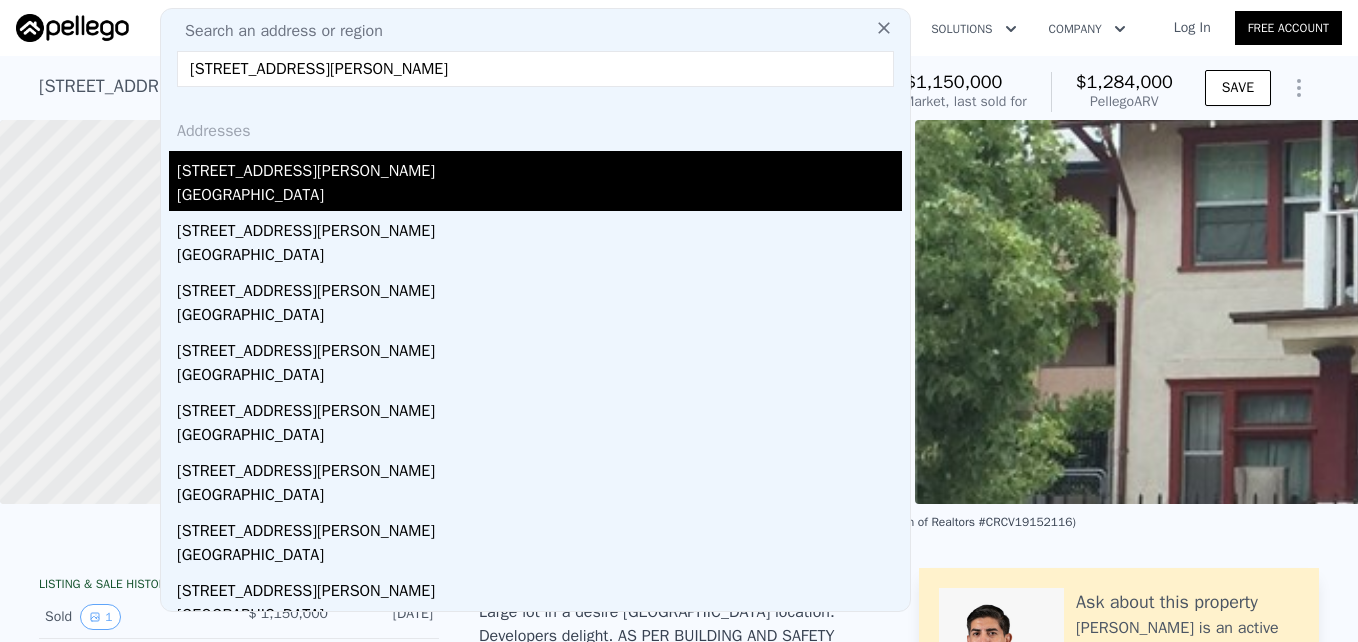 type on "[STREET_ADDRESS][PERSON_NAME]" 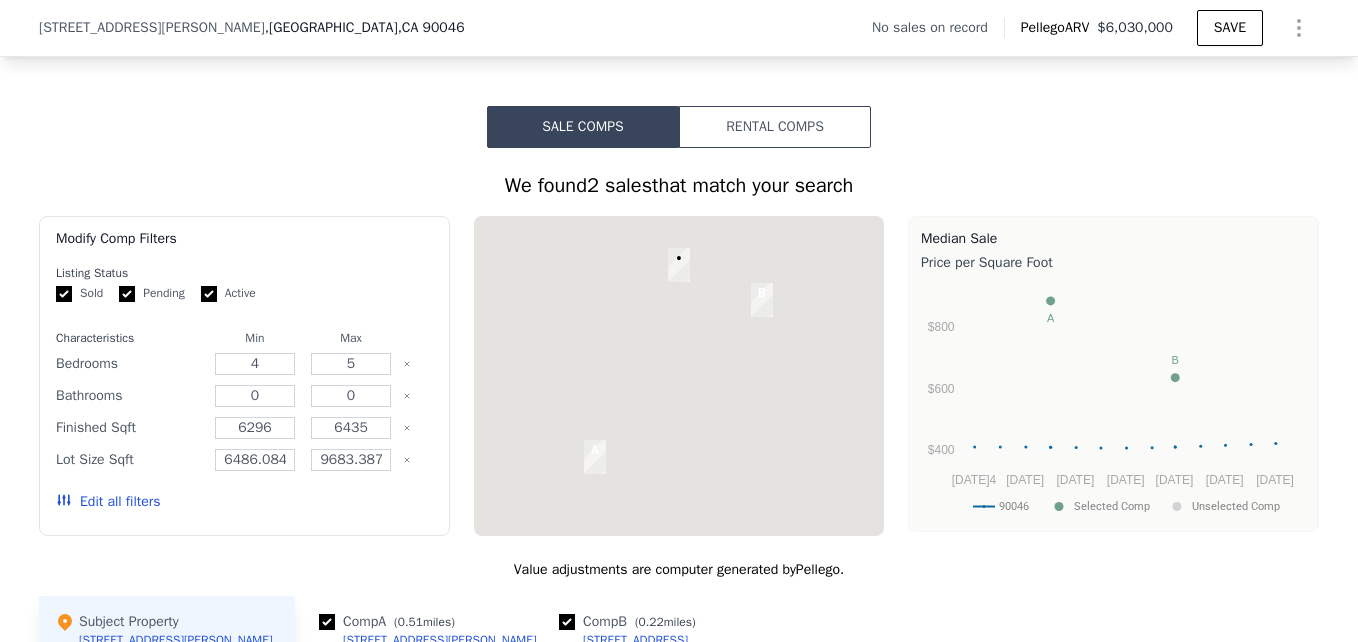 scroll, scrollTop: 1898, scrollLeft: 0, axis: vertical 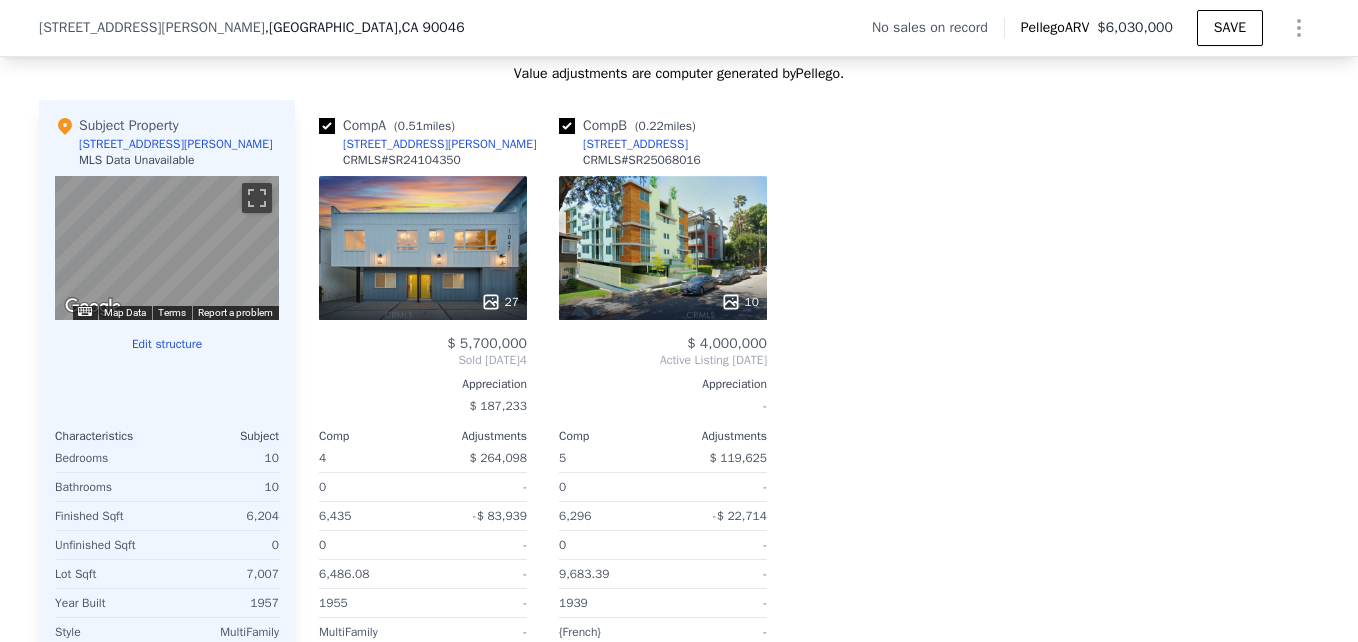click on "27" at bounding box center (423, 248) 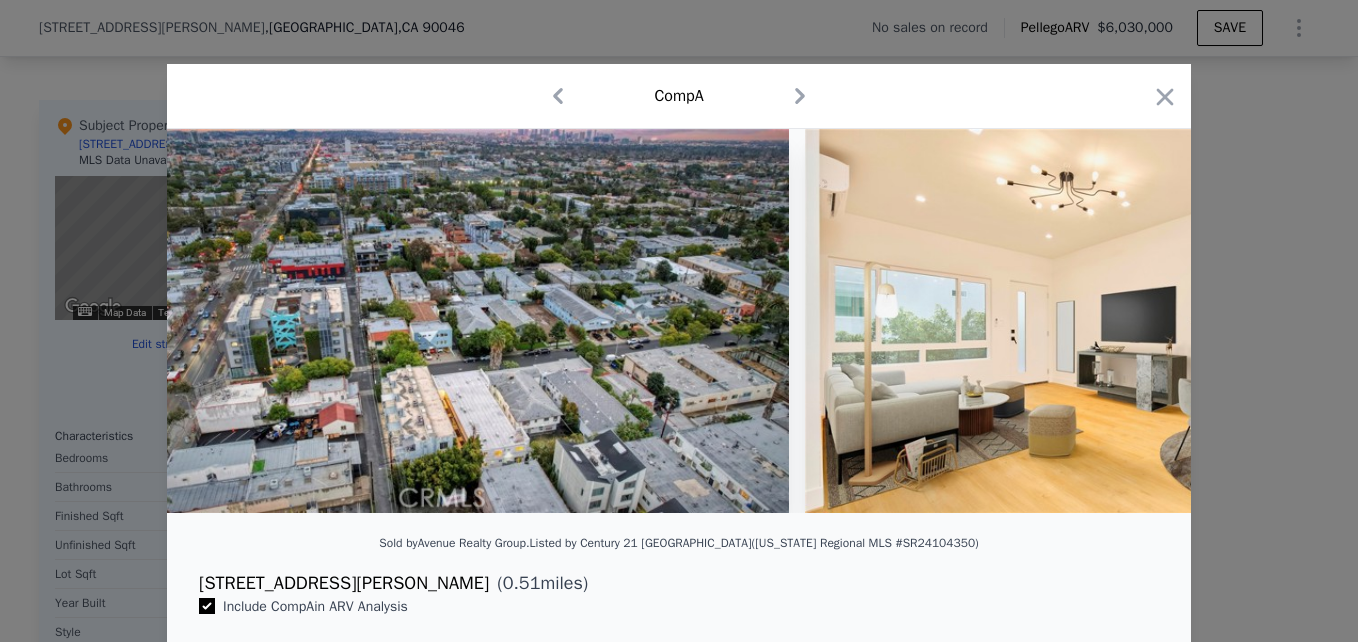 scroll, scrollTop: 0, scrollLeft: 1979, axis: horizontal 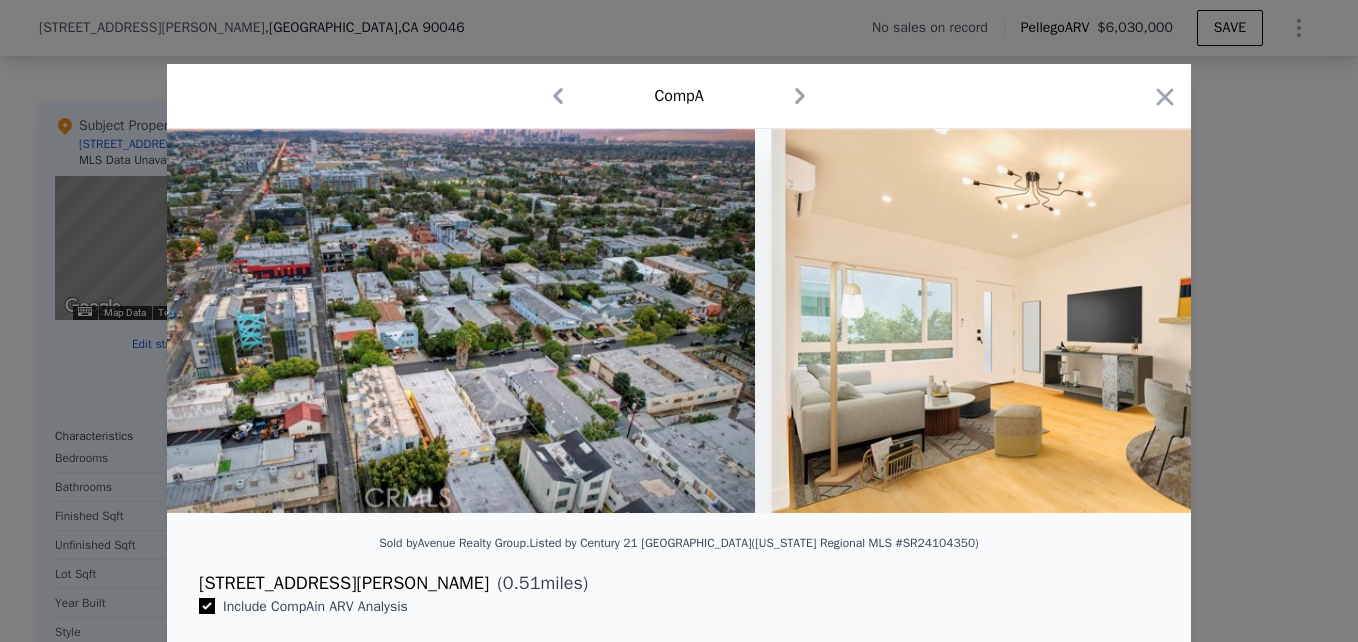 click at bounding box center [679, 321] 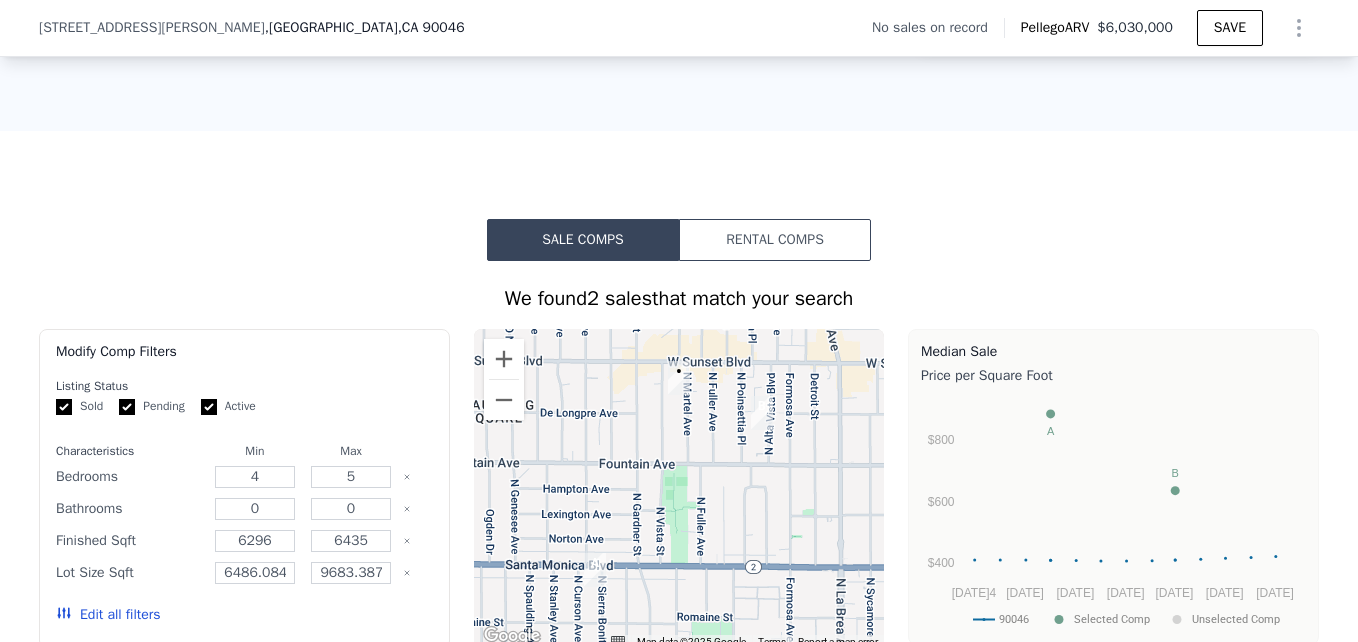scroll, scrollTop: 1286, scrollLeft: 0, axis: vertical 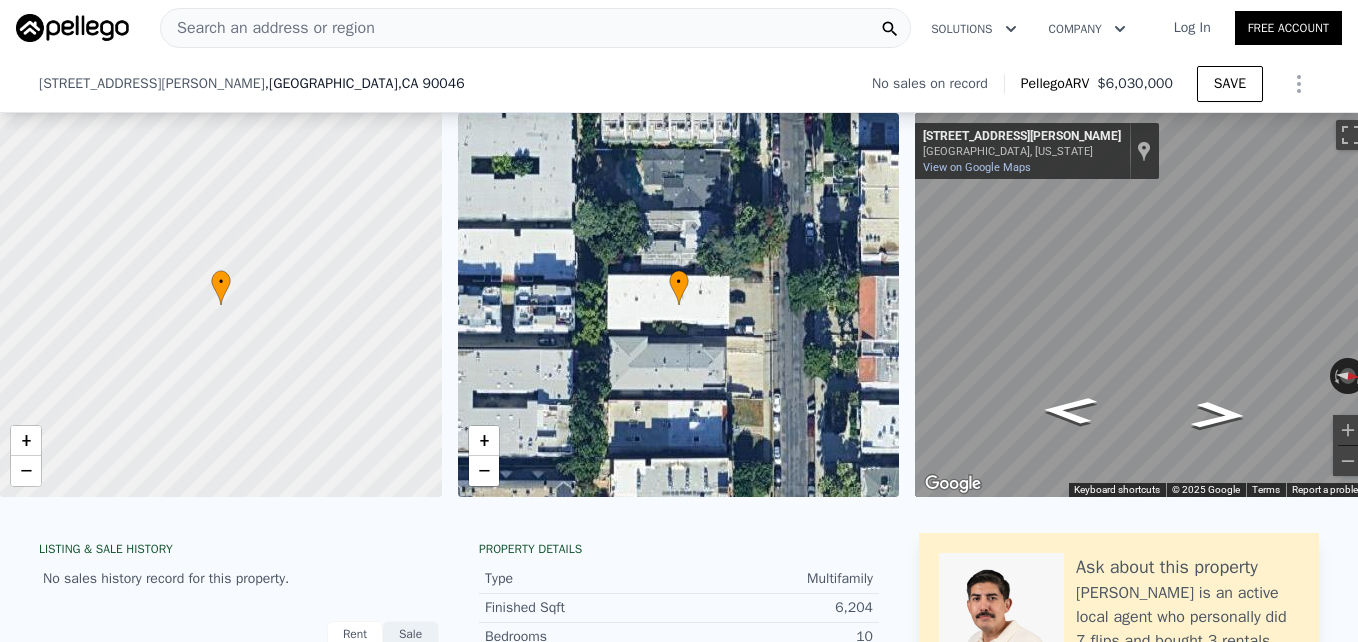 click on "Search an address or region" at bounding box center (535, 28) 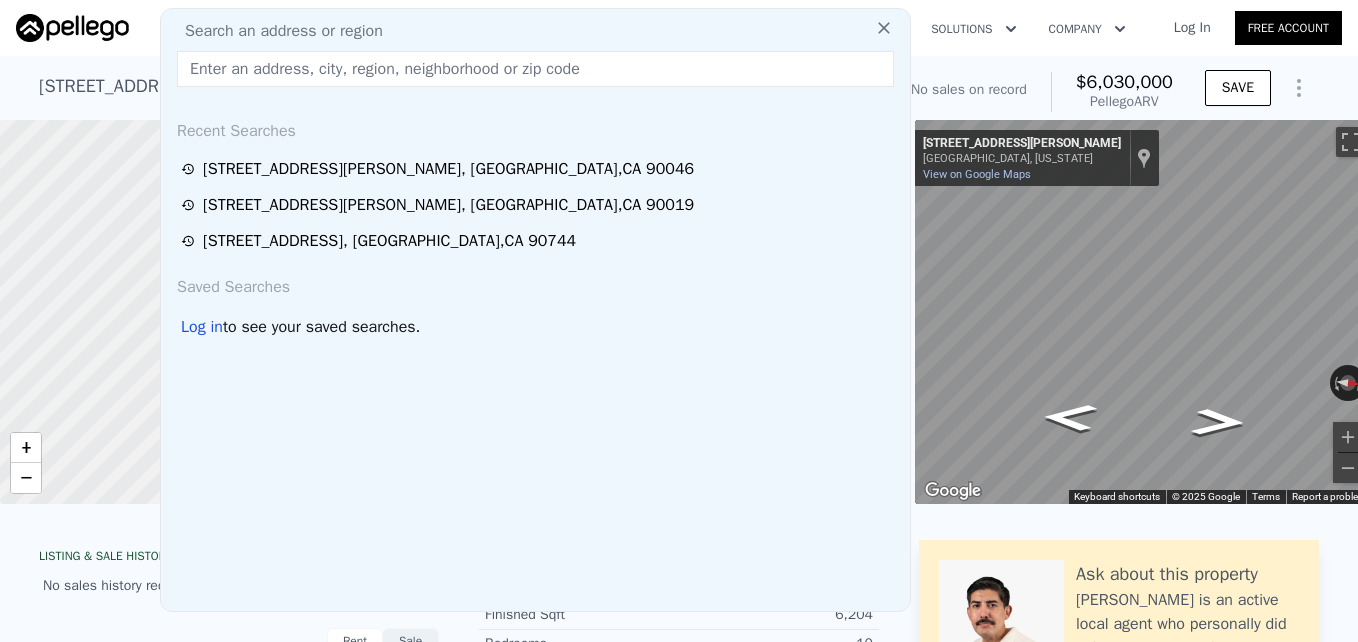 click at bounding box center [535, 69] 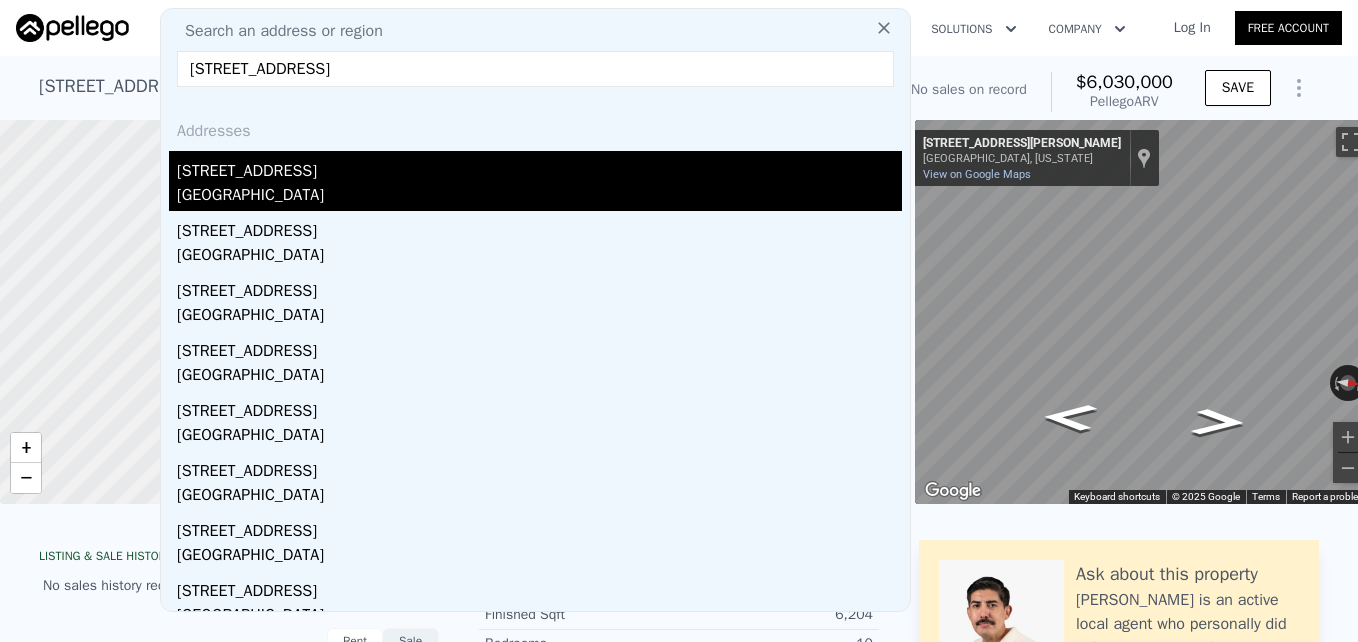 type on "[STREET_ADDRESS]" 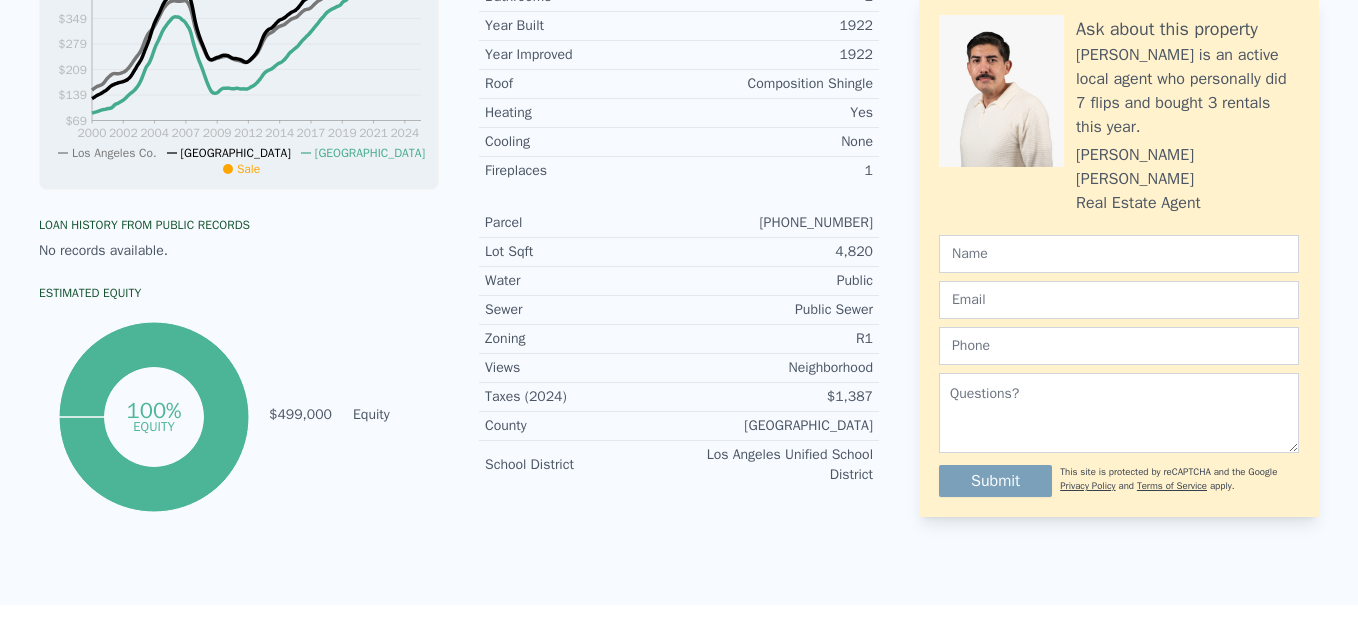 scroll, scrollTop: 0, scrollLeft: 0, axis: both 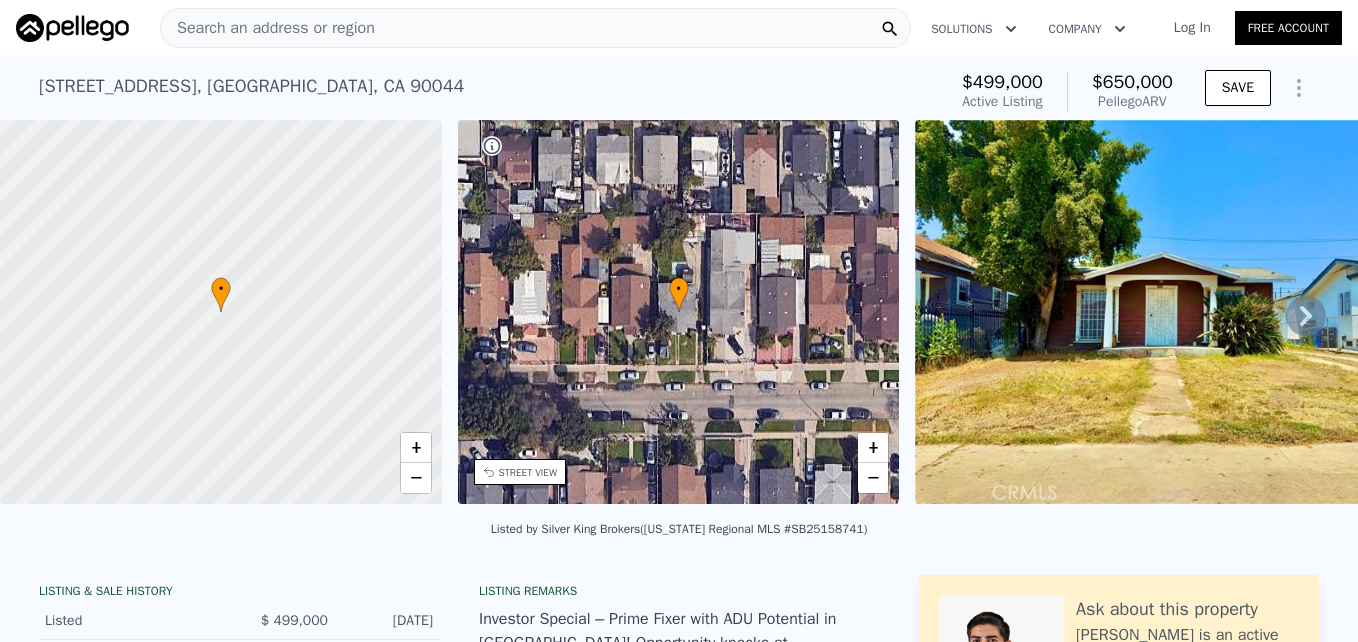 drag, startPoint x: 804, startPoint y: 299, endPoint x: 712, endPoint y: 351, distance: 105.67876 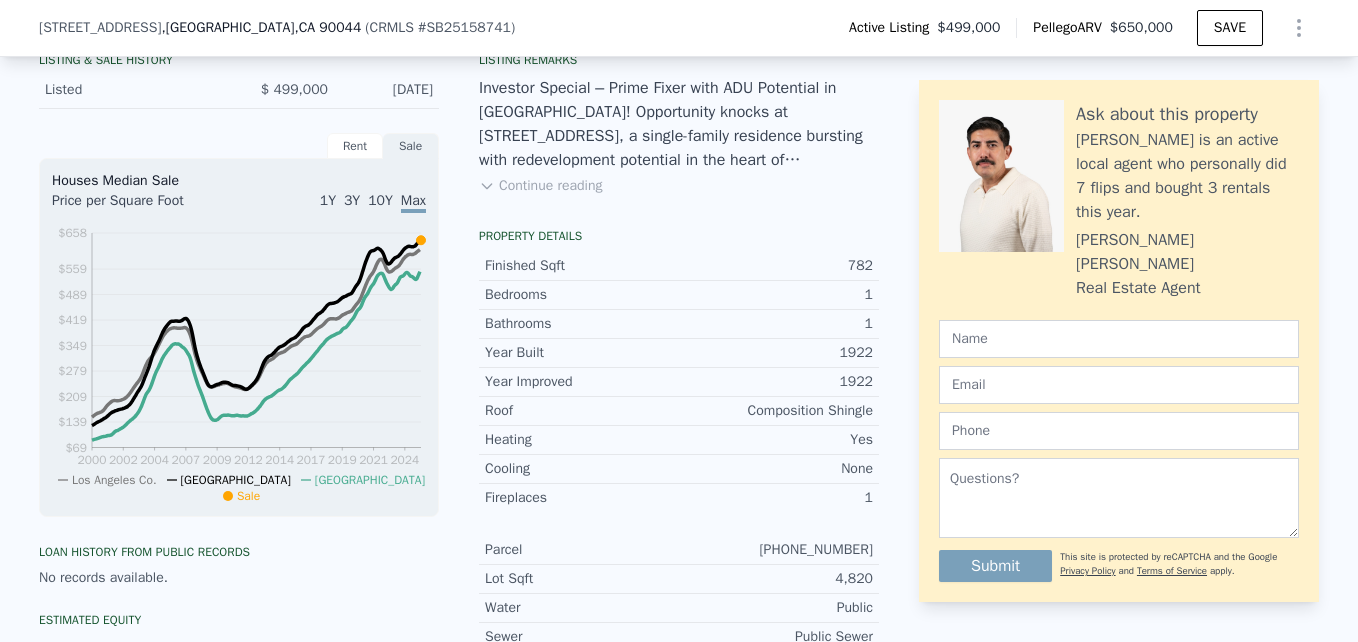 scroll, scrollTop: 1954, scrollLeft: 0, axis: vertical 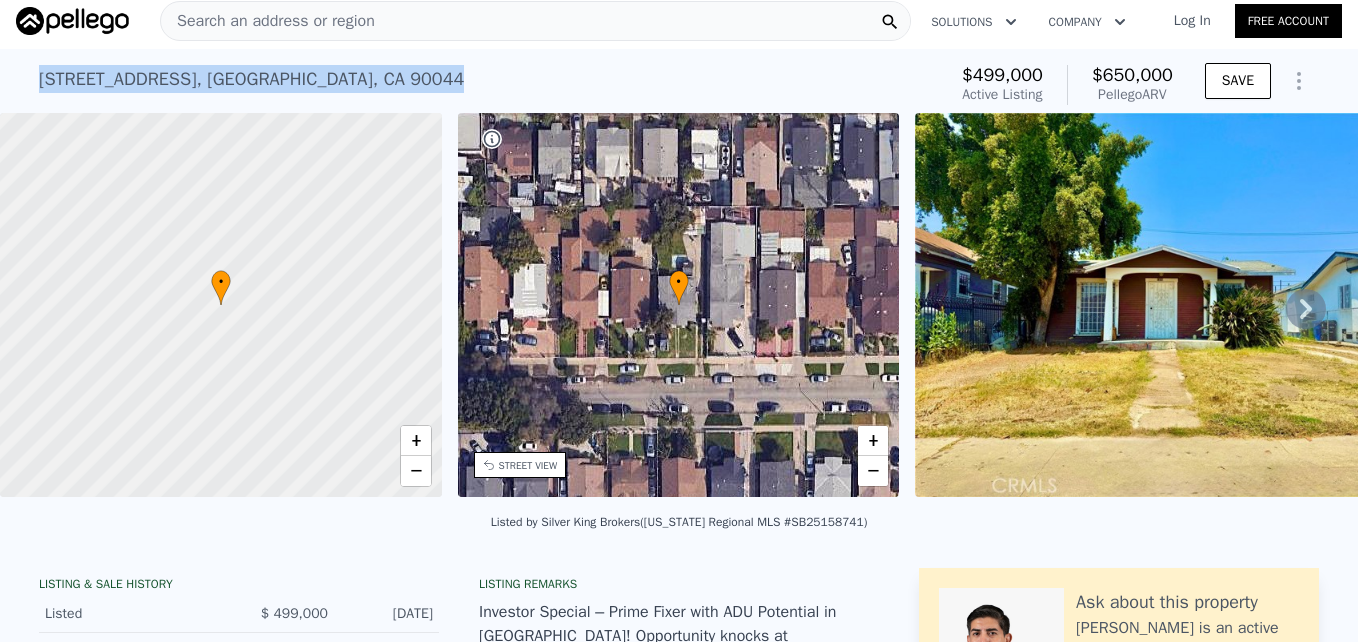 drag, startPoint x: 20, startPoint y: 72, endPoint x: 412, endPoint y: 74, distance: 392.0051 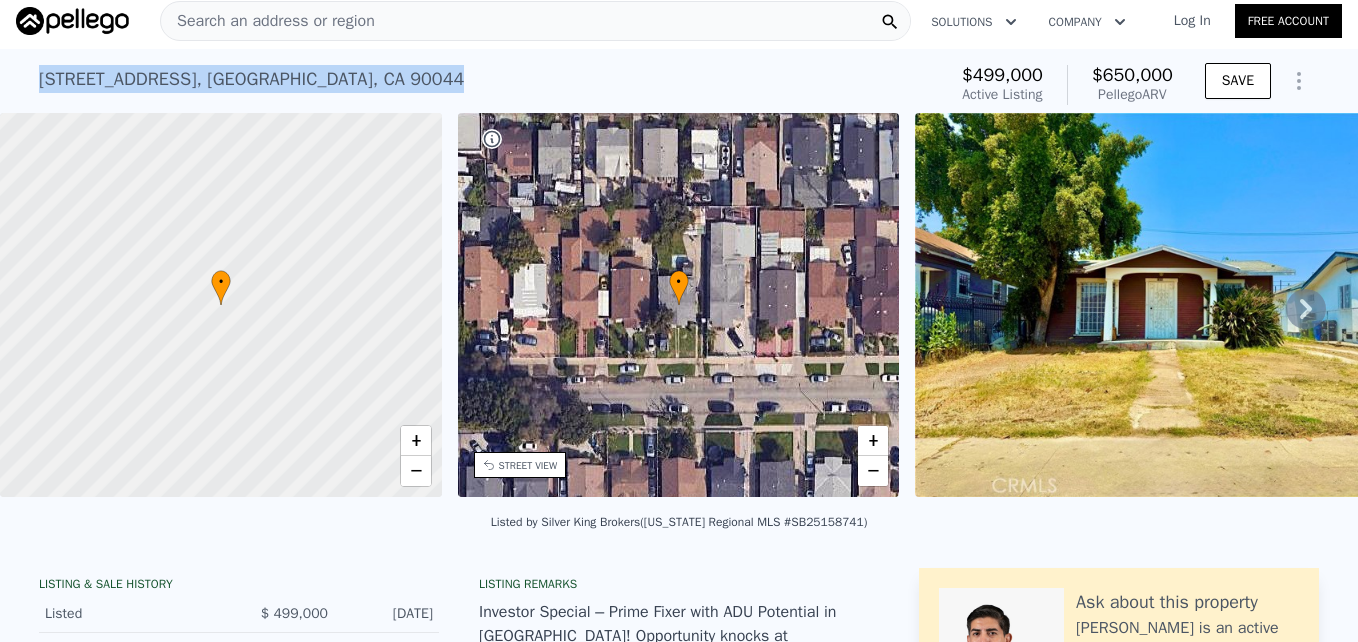 click on "Search an address or region" at bounding box center [535, 21] 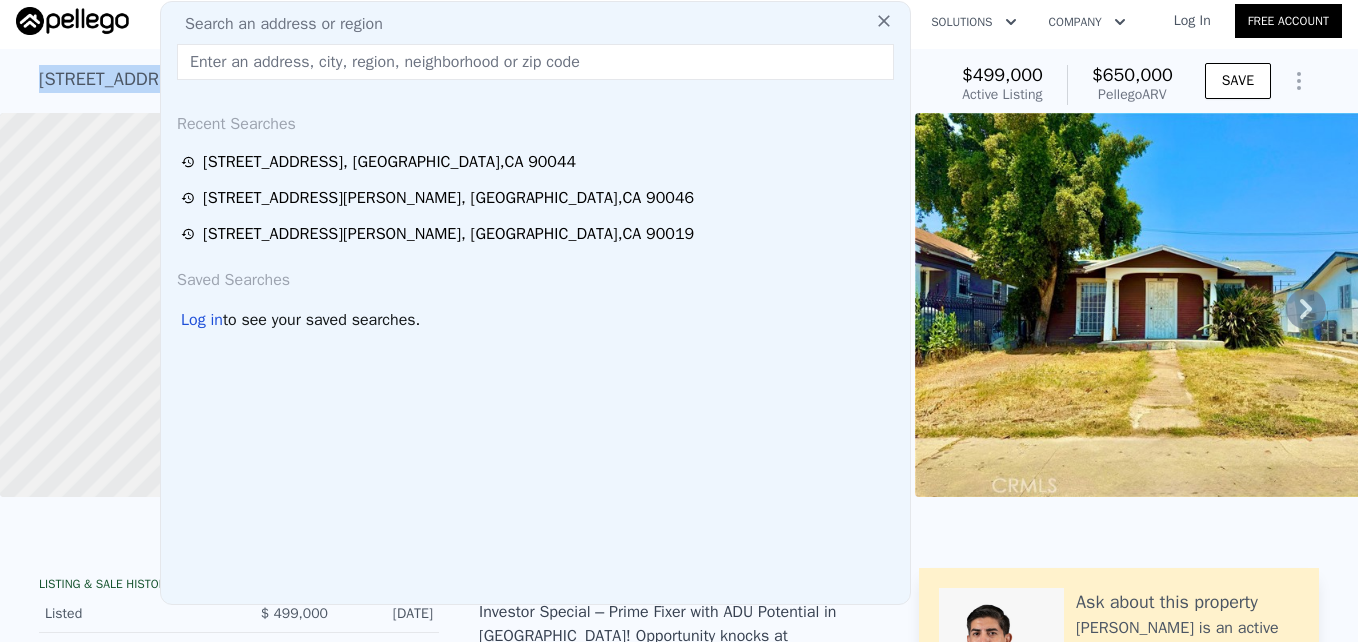 click on "Search an address or region" at bounding box center (276, 24) 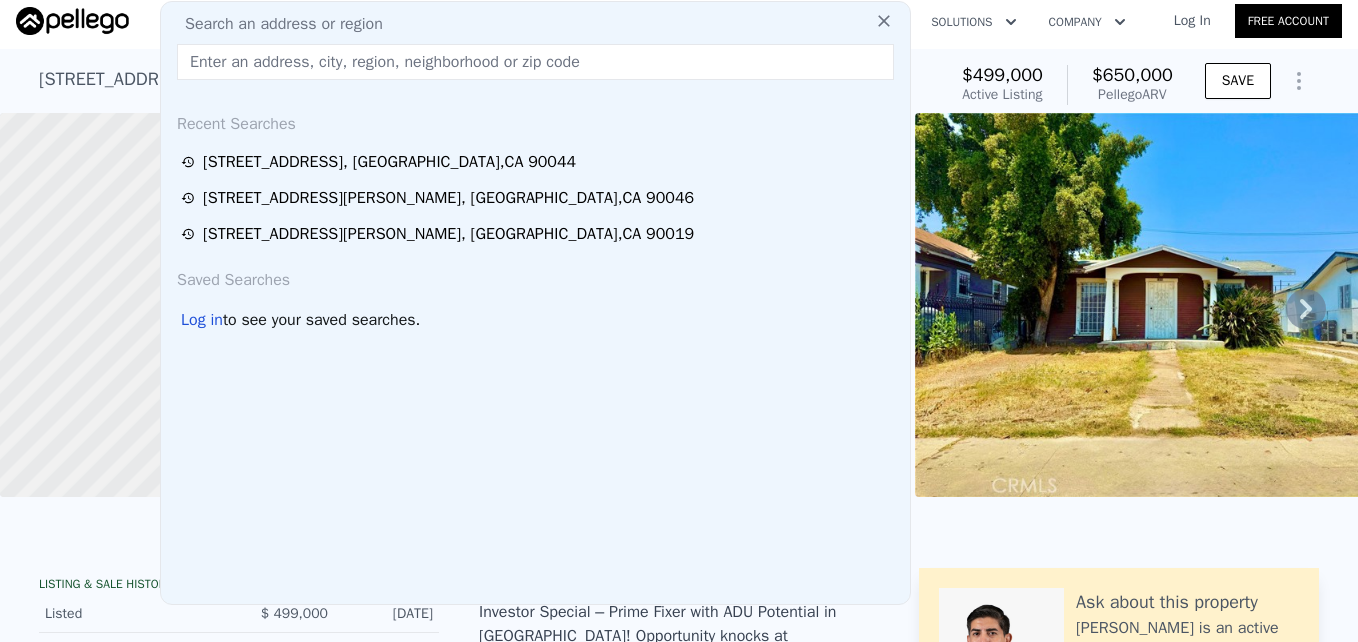 paste on "[STREET_ADDRESS]" 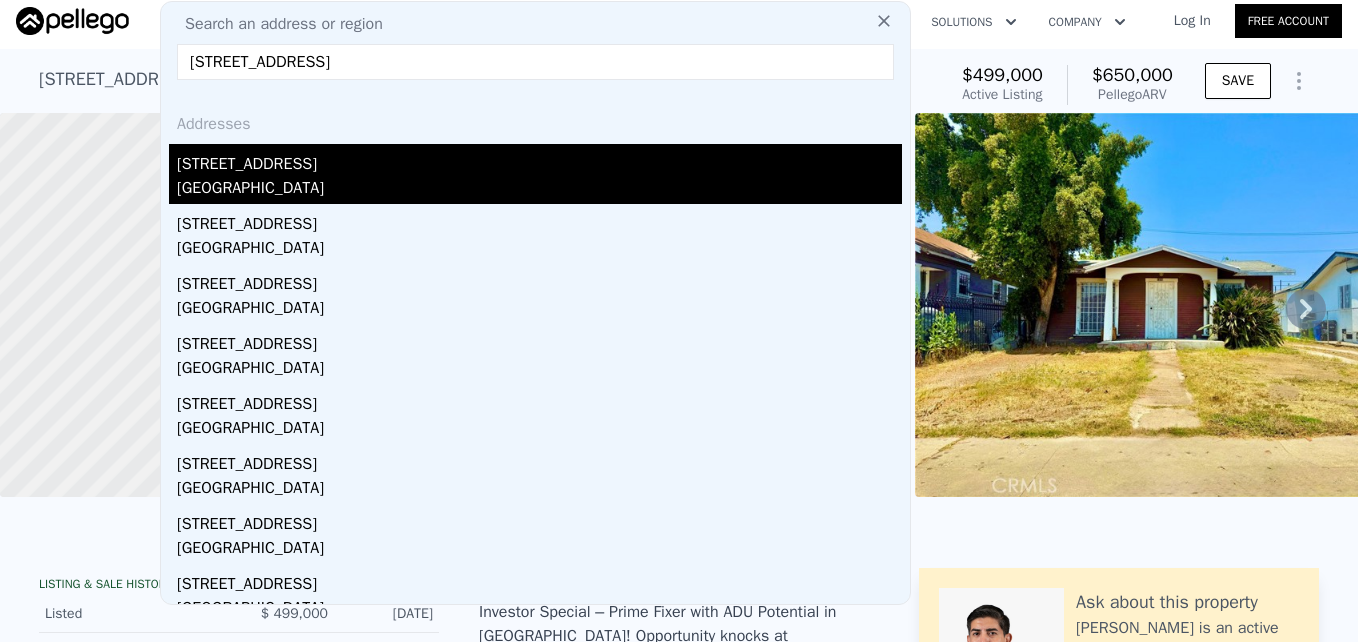 type on "[STREET_ADDRESS]" 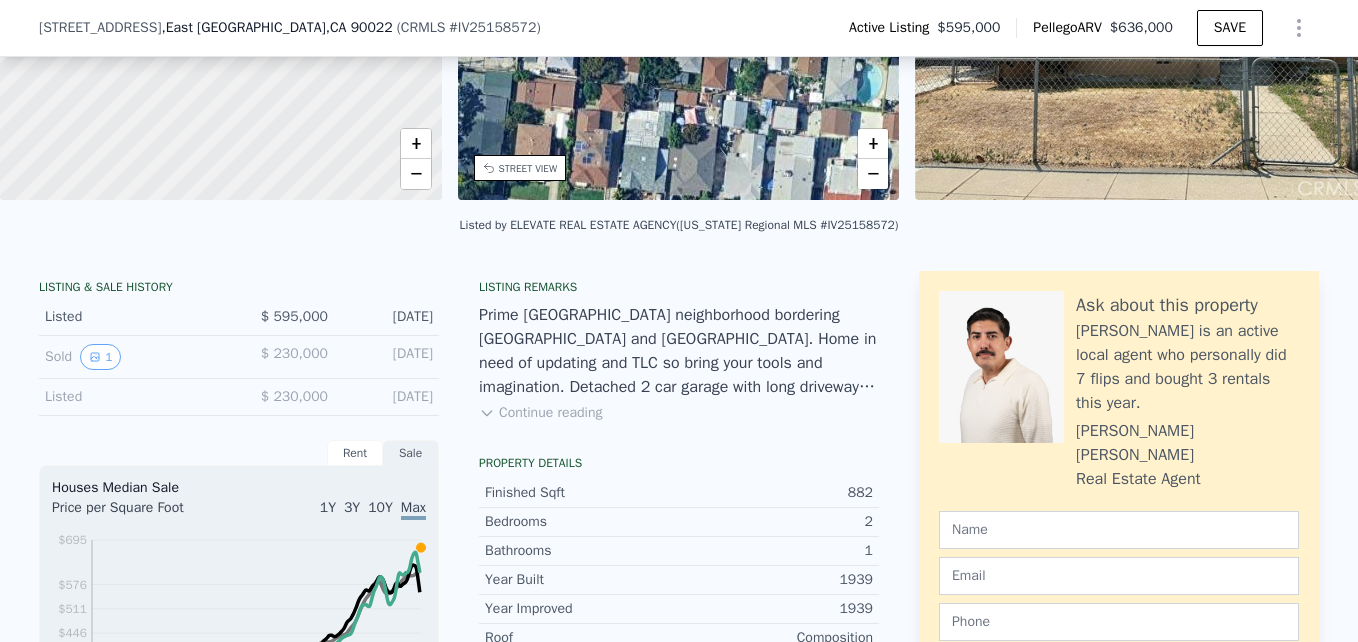 scroll, scrollTop: 7, scrollLeft: 0, axis: vertical 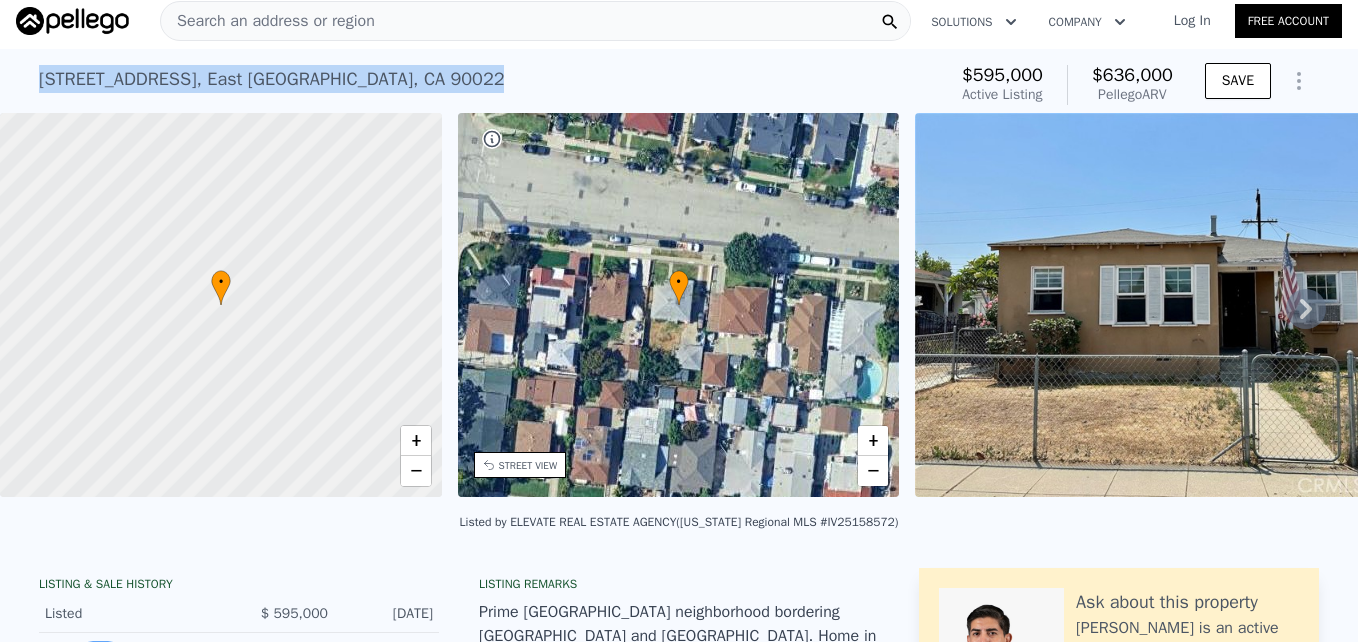 drag, startPoint x: 21, startPoint y: 69, endPoint x: 494, endPoint y: 110, distance: 474.77362 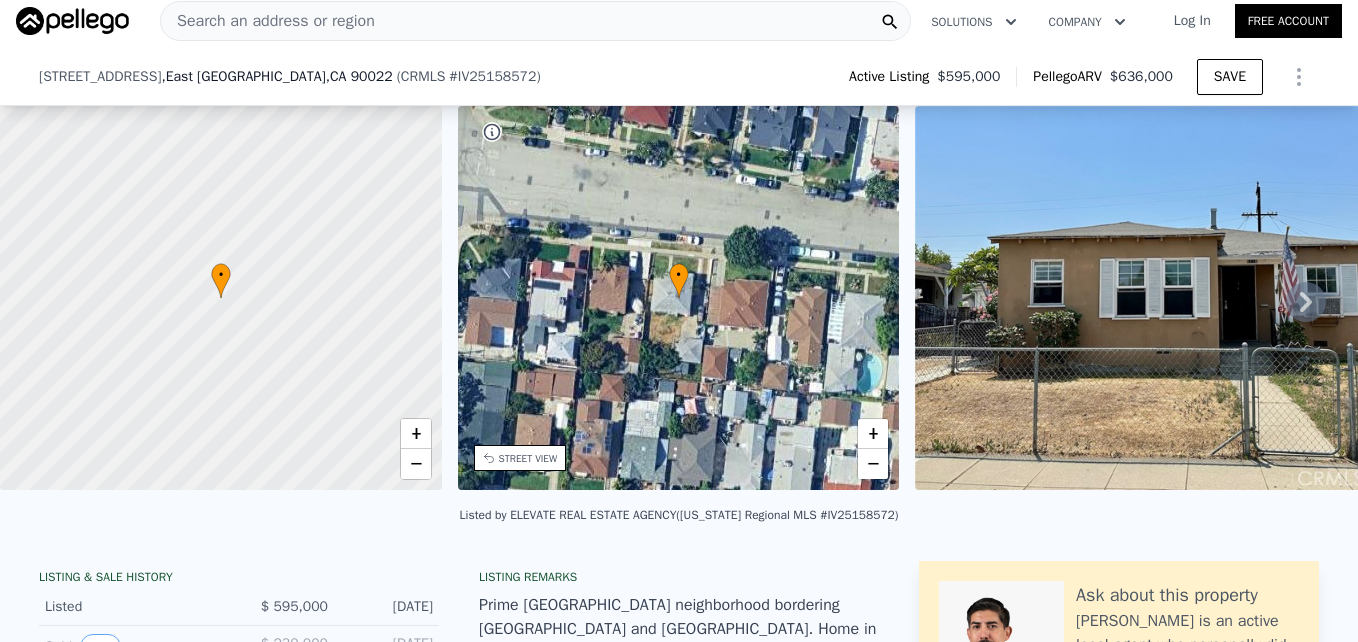 scroll, scrollTop: 2033, scrollLeft: 0, axis: vertical 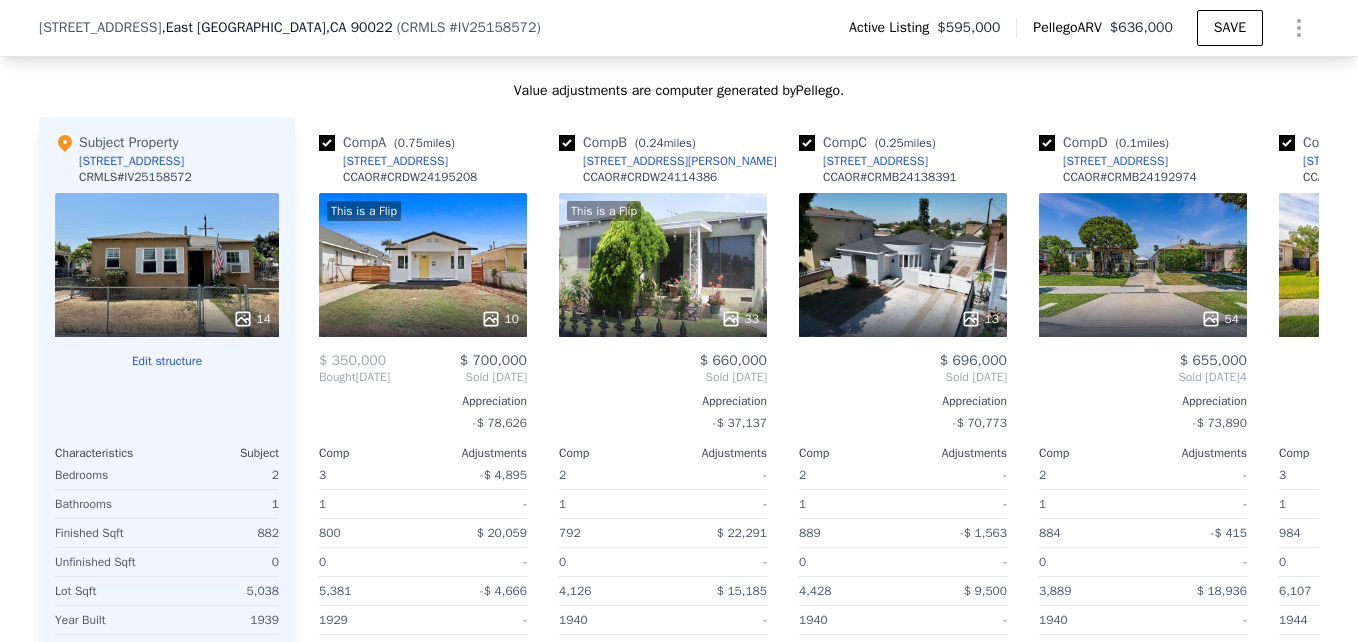 click on "Search an address or region" at bounding box center [535, -2005] 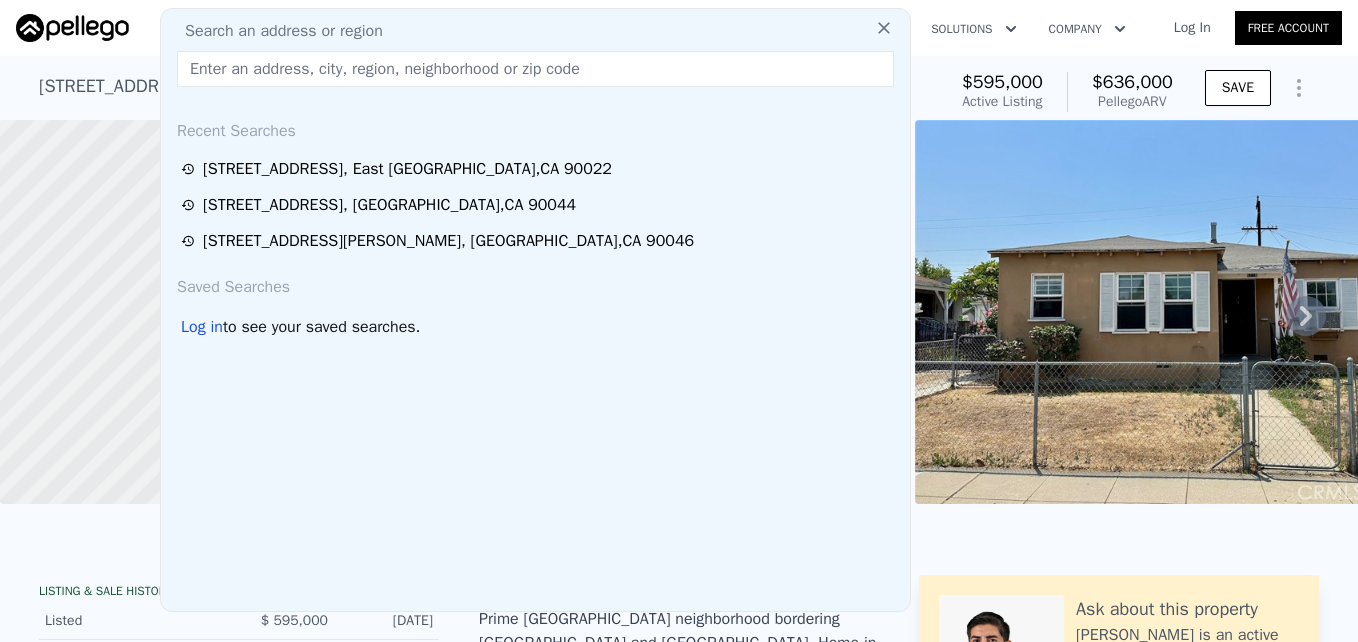 click at bounding box center [535, 69] 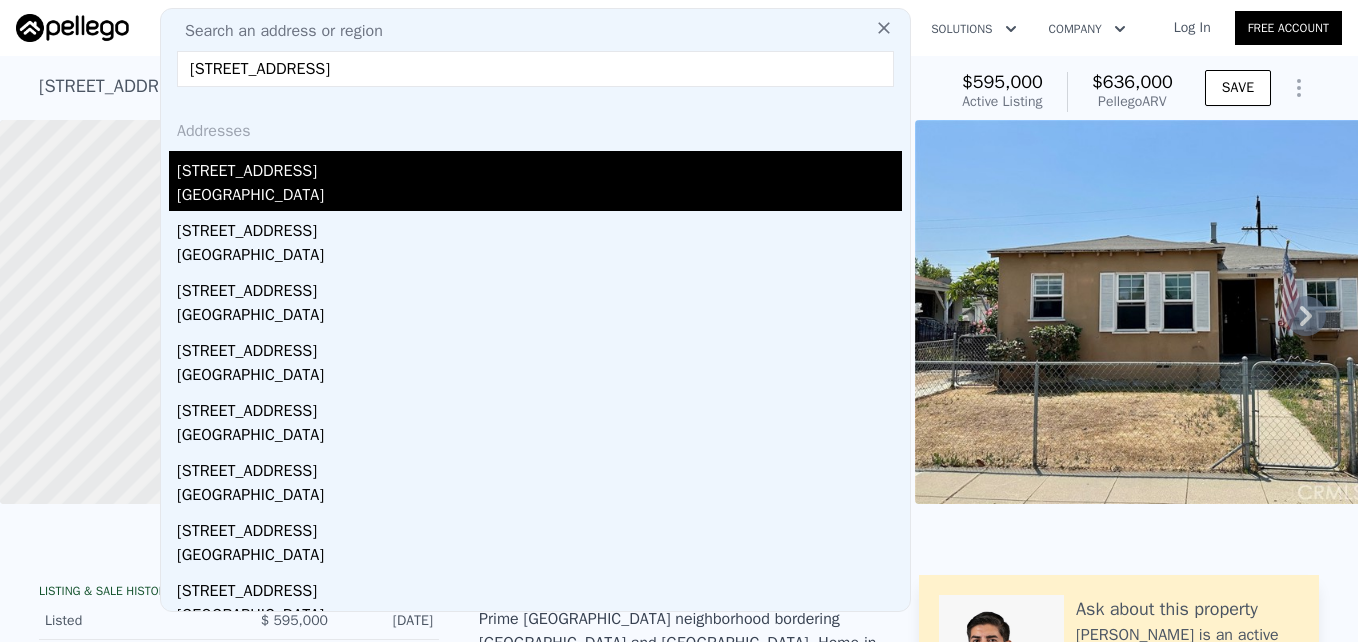 click on "[STREET_ADDRESS]" at bounding box center [539, 167] 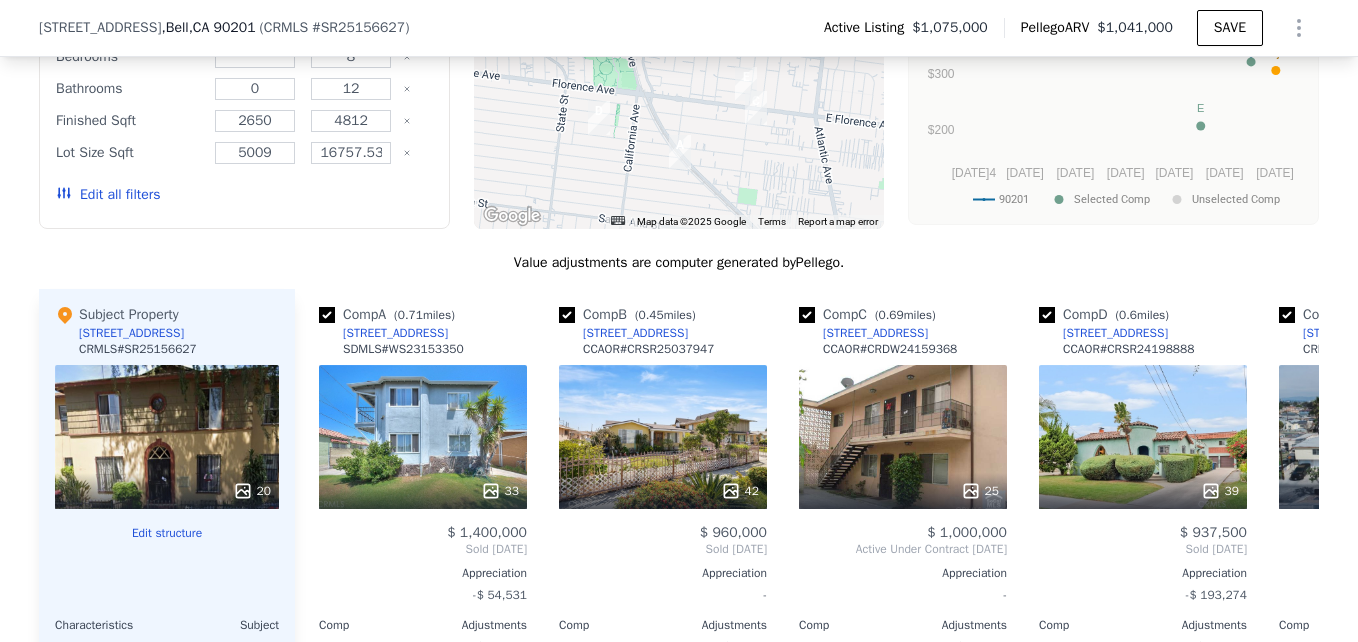 scroll, scrollTop: 2137, scrollLeft: 0, axis: vertical 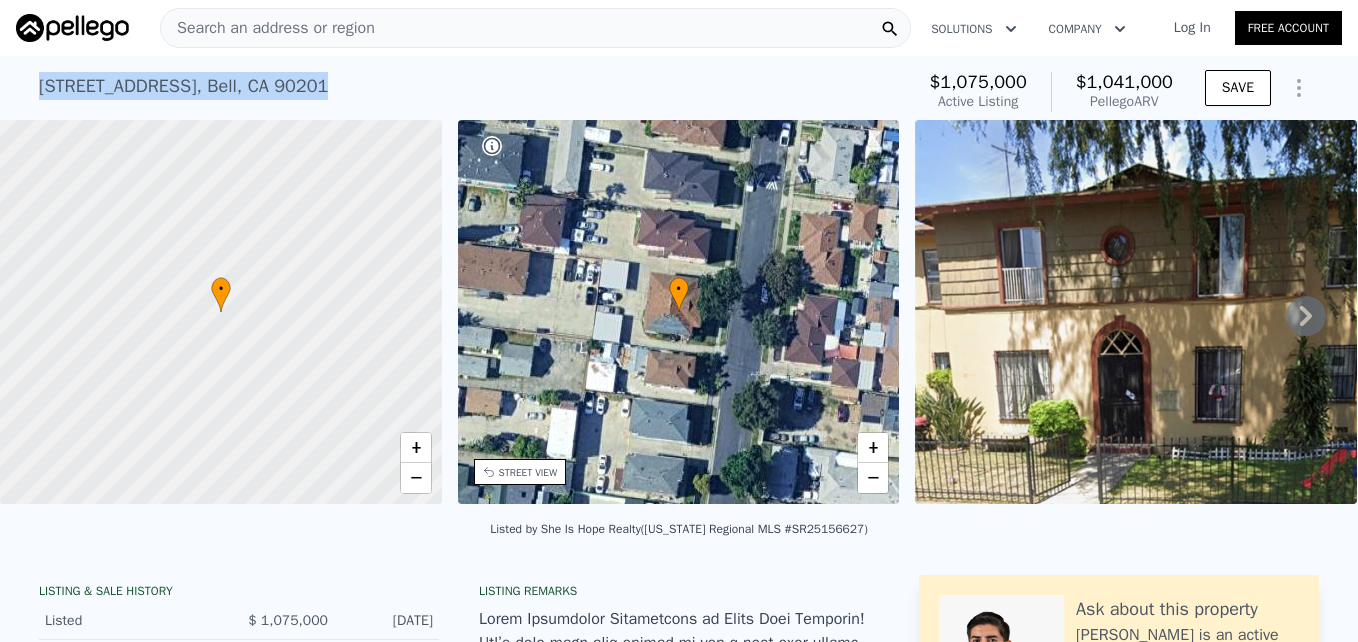 drag, startPoint x: 203, startPoint y: 79, endPoint x: 383, endPoint y: 81, distance: 180.01111 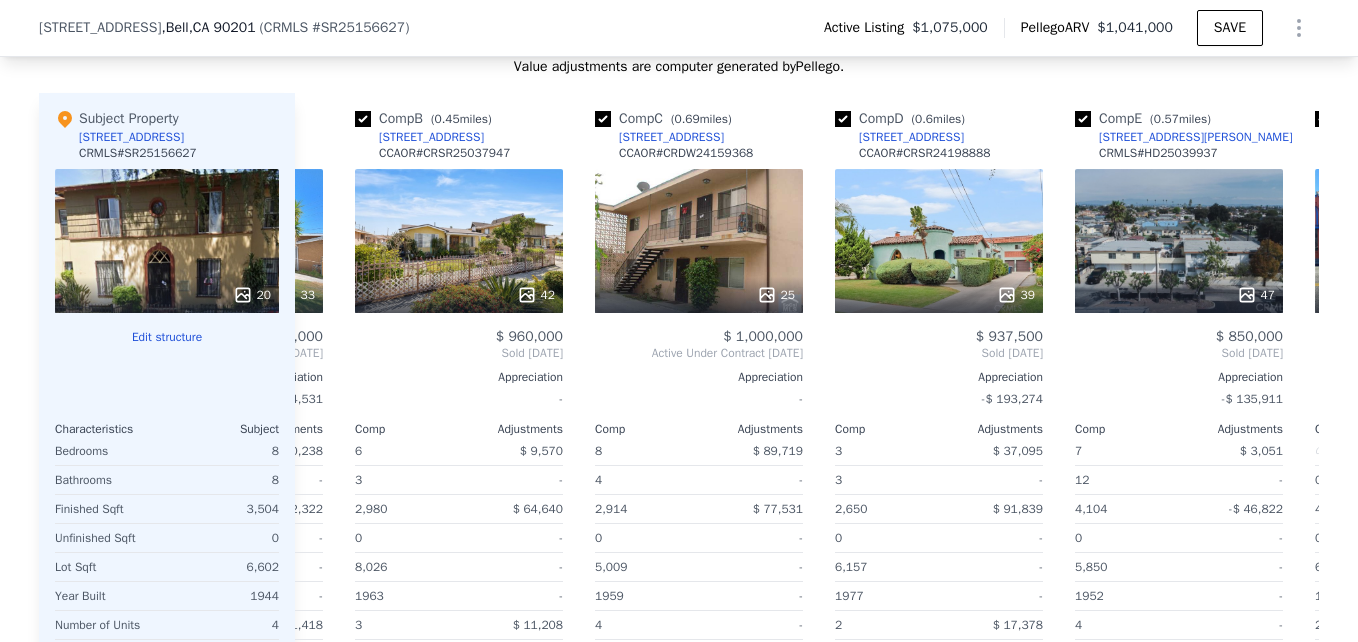 scroll, scrollTop: 2138, scrollLeft: 0, axis: vertical 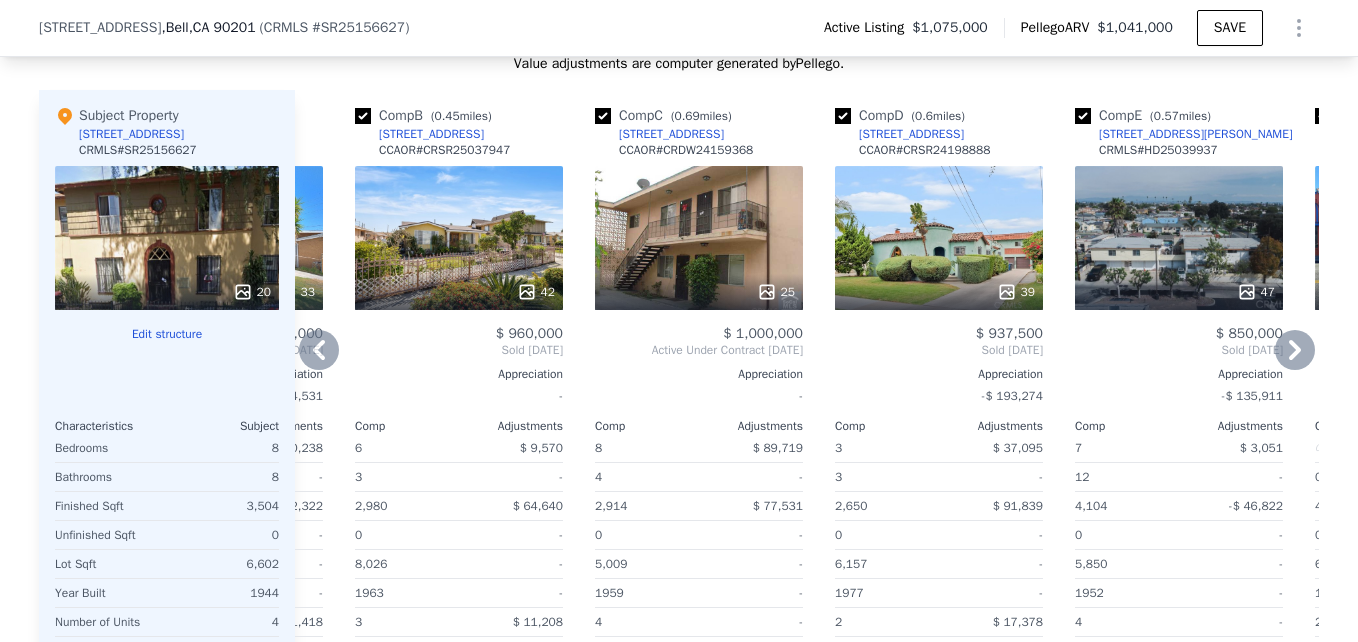 click on "25" at bounding box center (699, 238) 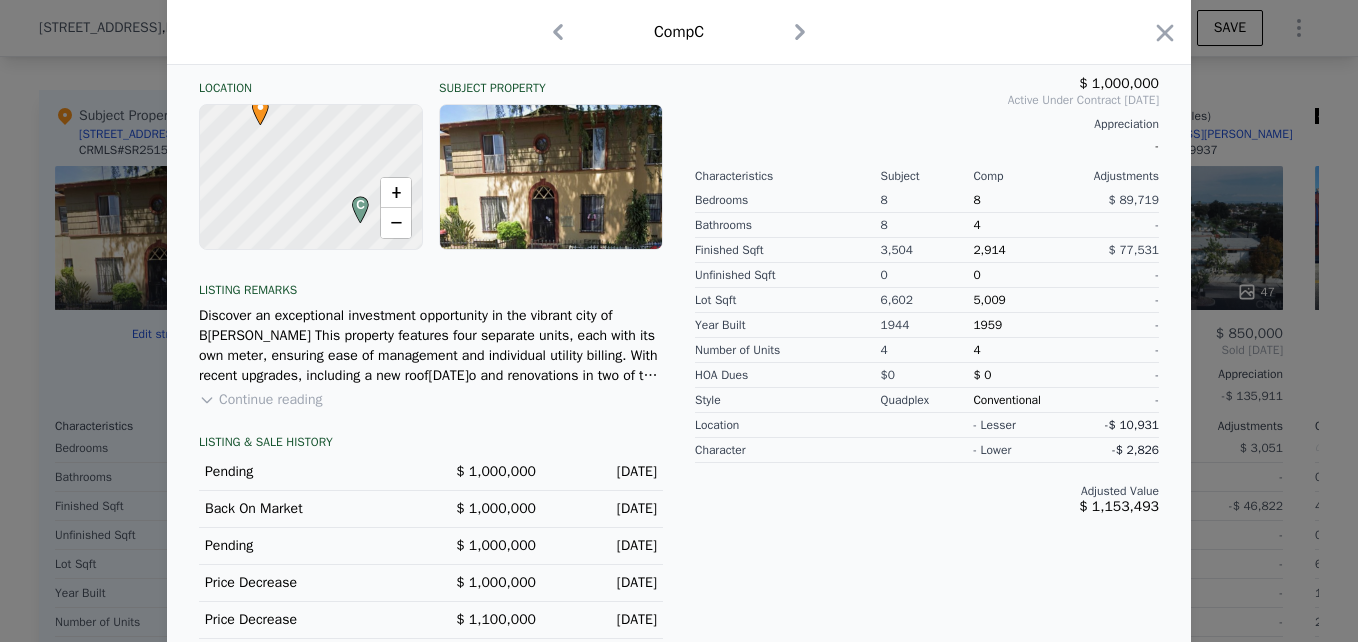 scroll, scrollTop: 612, scrollLeft: 0, axis: vertical 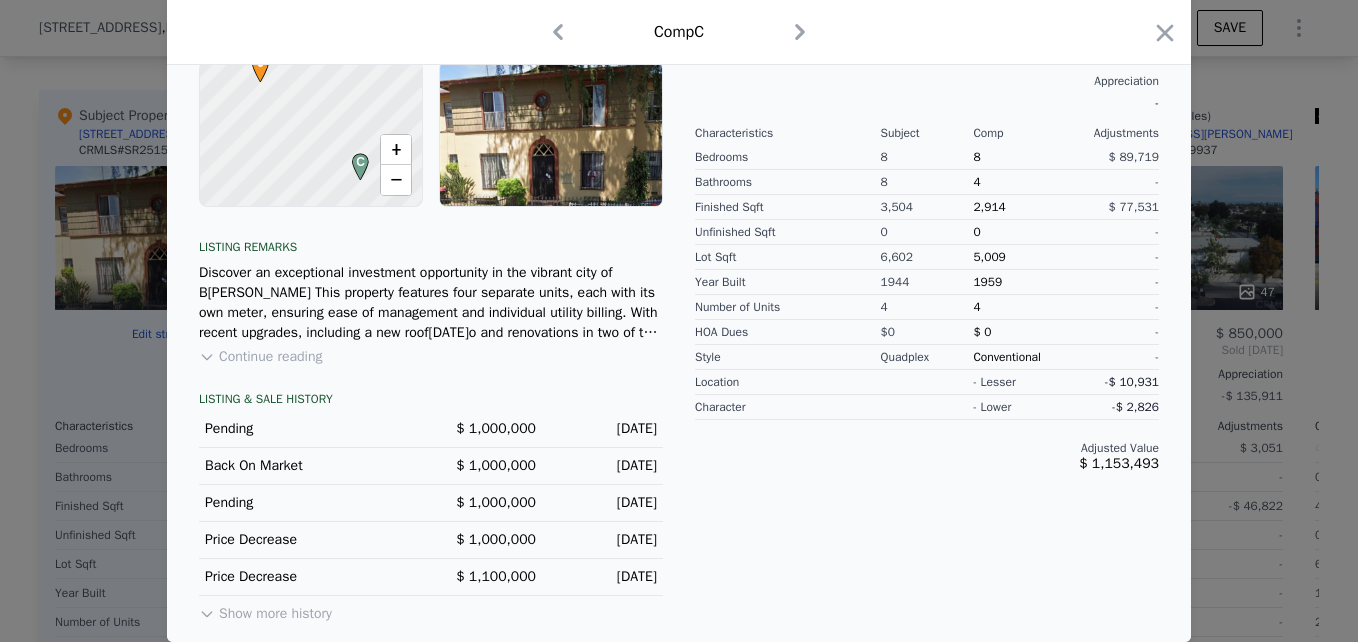 click on "LISTING & SALE HISTORY Pending $ 1,000,000 [DATE] Back On Market $ 1,000,000 [DATE] Pending $ 1,000,000 [DATE] Price Decrease $ 1,000,000 [DATE] Price Decrease $ 1,100,000 [DATE] Back On Market $ 1,150,000 [DATE] Pending $ 1,150,000 [DATE] Listed $ 1,150,000 [DATE]  Show more history" at bounding box center (431, 496) 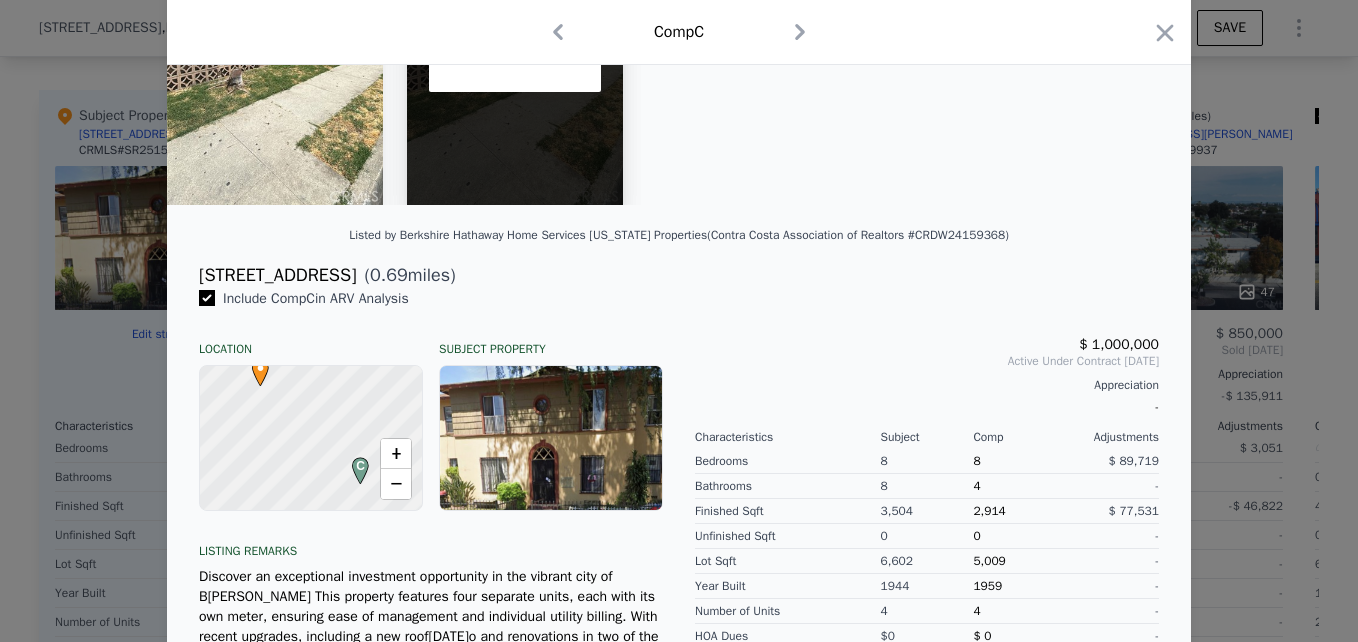 scroll, scrollTop: 316, scrollLeft: 0, axis: vertical 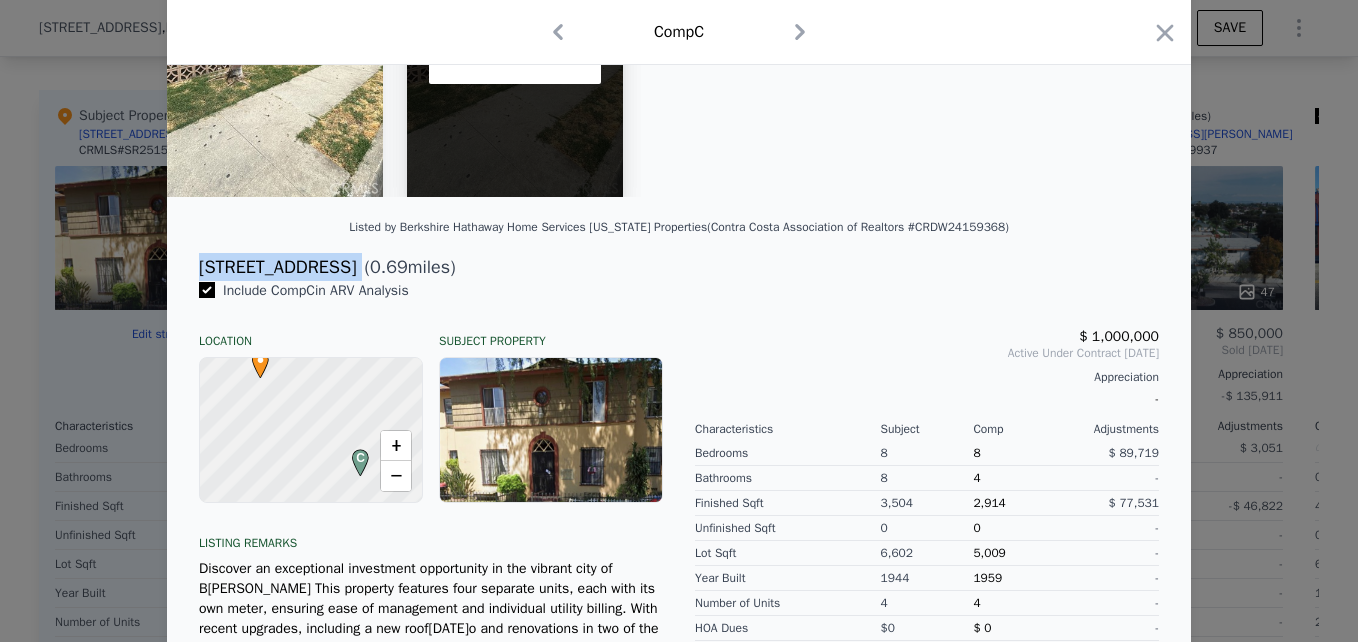drag, startPoint x: 176, startPoint y: 268, endPoint x: 318, endPoint y: 261, distance: 142.17242 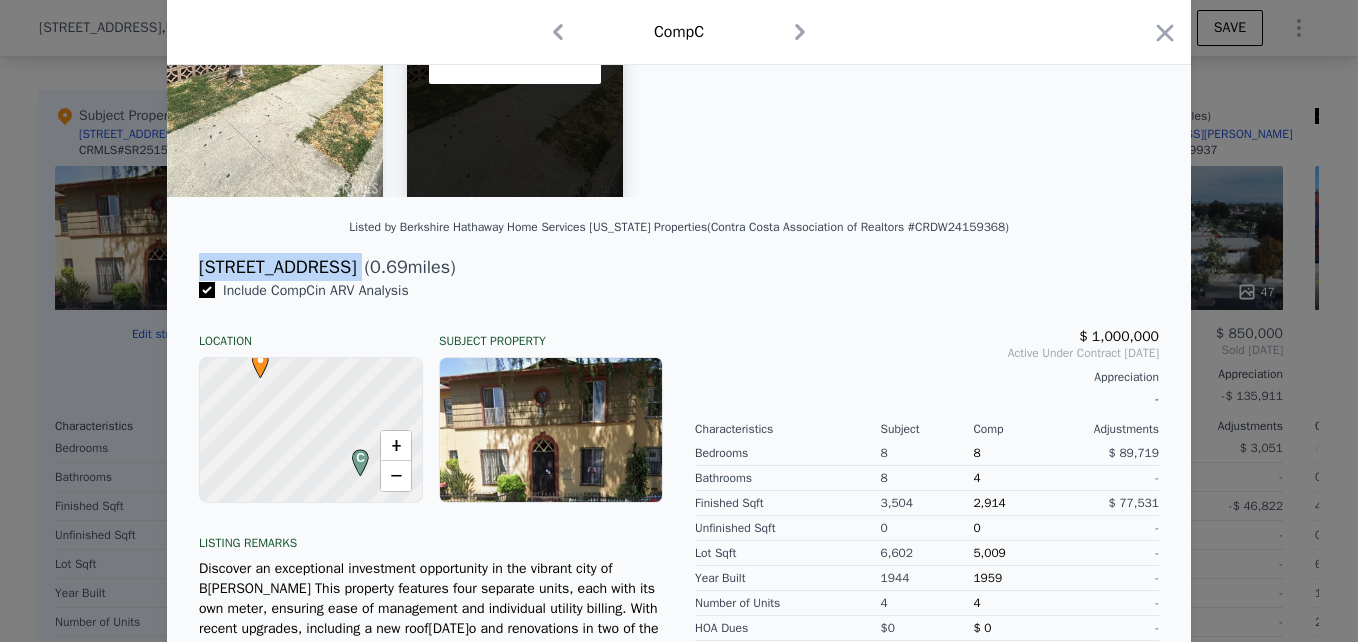 copy on "[STREET_ADDRESS]" 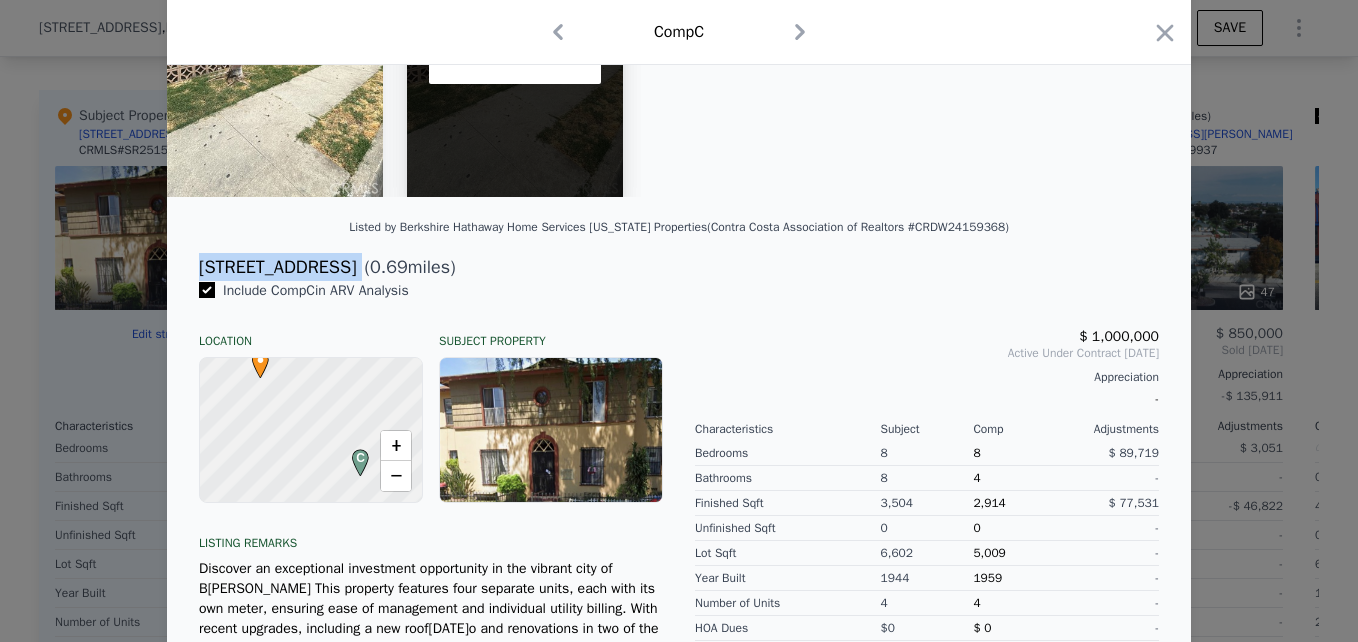 click at bounding box center [679, 321] 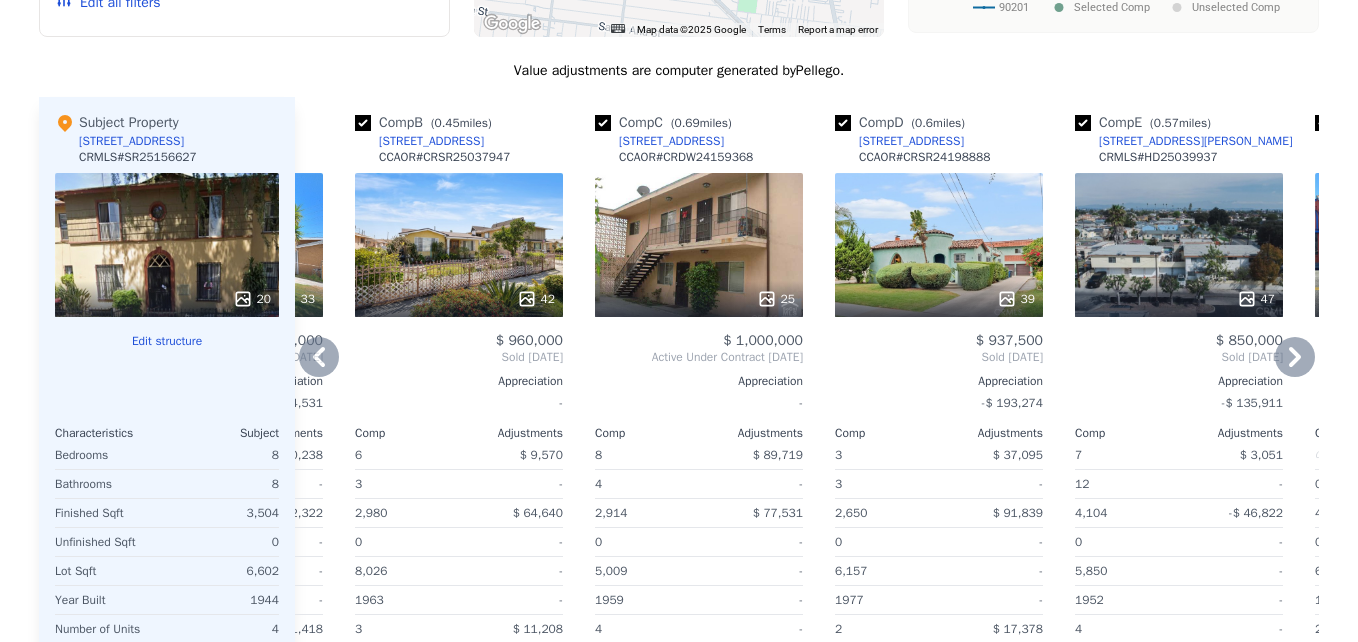 scroll, scrollTop: 0, scrollLeft: 0, axis: both 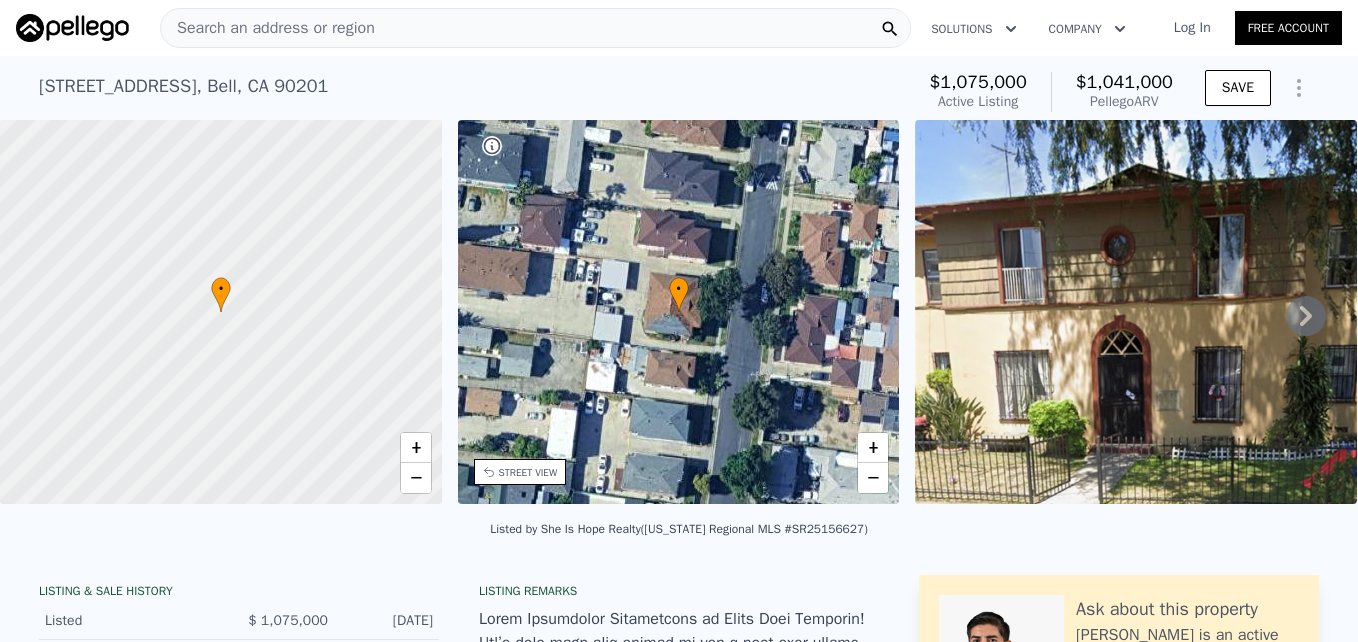 click on "Search an address or region" at bounding box center [535, 28] 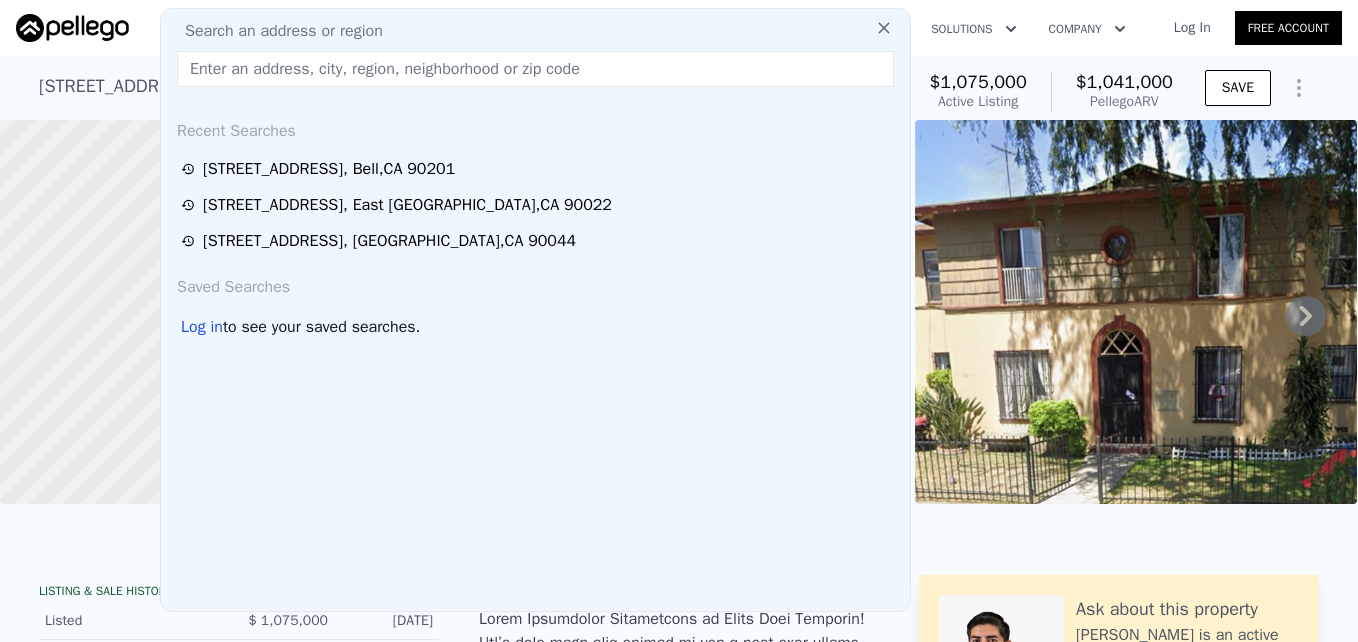 click at bounding box center (535, 69) 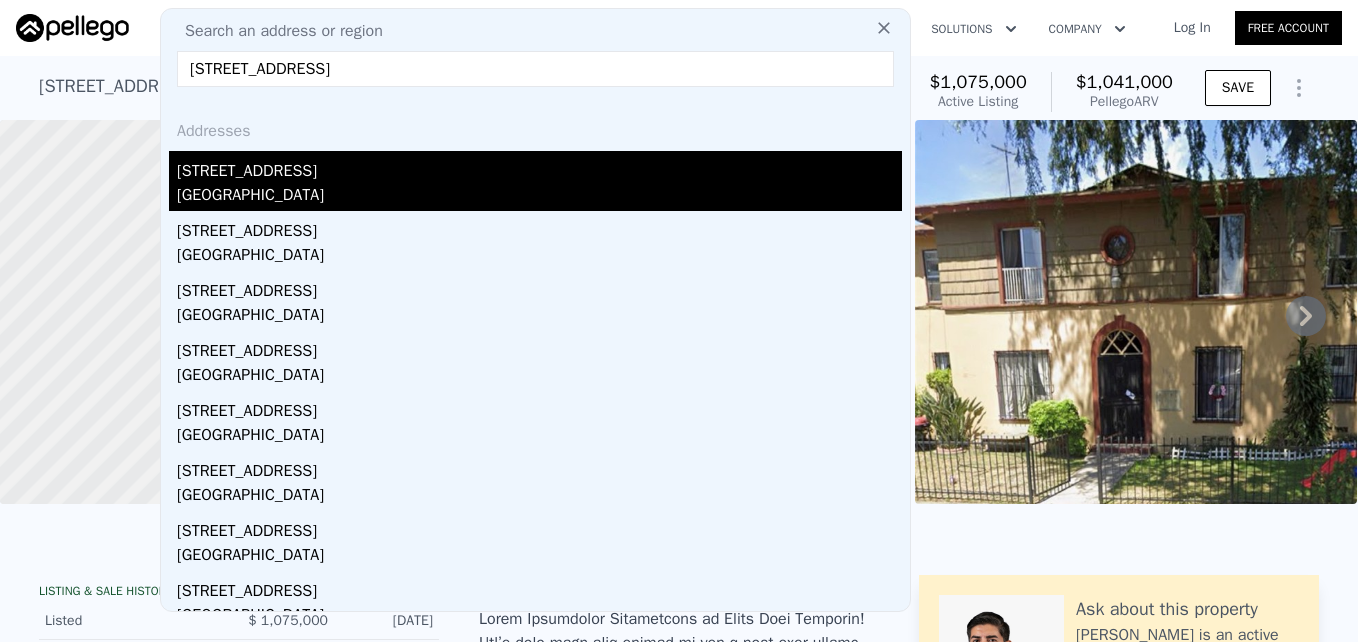 type on "[STREET_ADDRESS]" 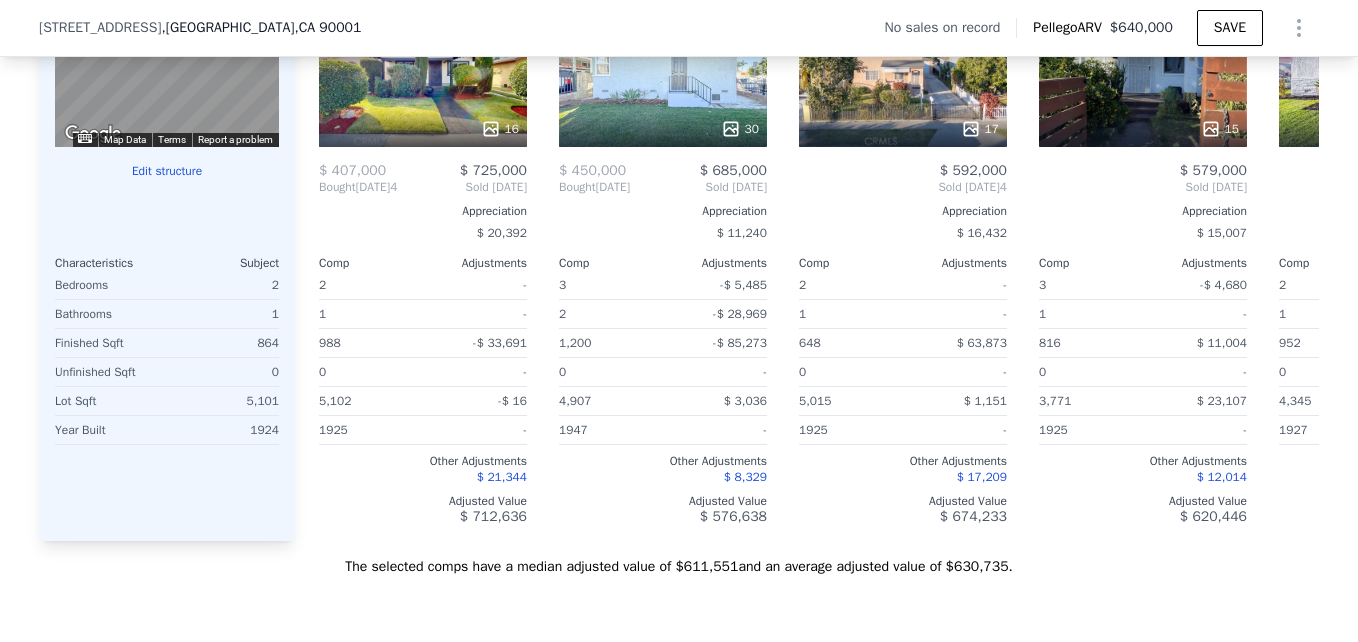 scroll, scrollTop: 1798, scrollLeft: 0, axis: vertical 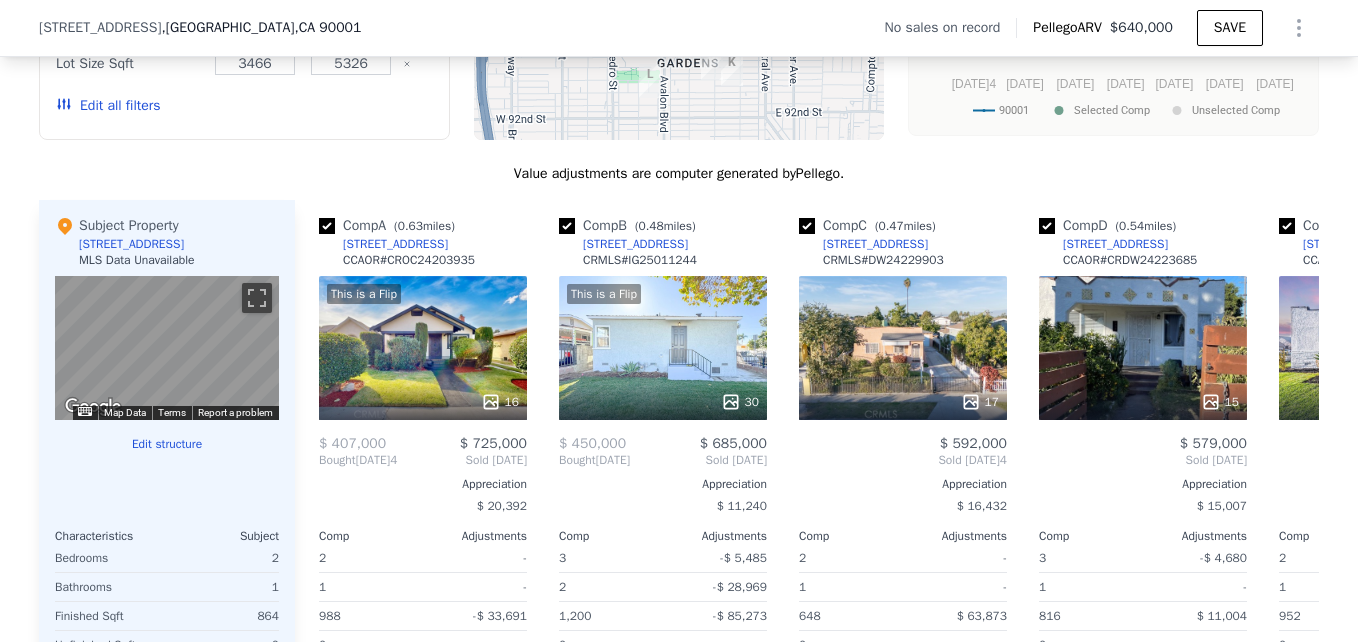 click on "Search an address or region" at bounding box center [535, -1770] 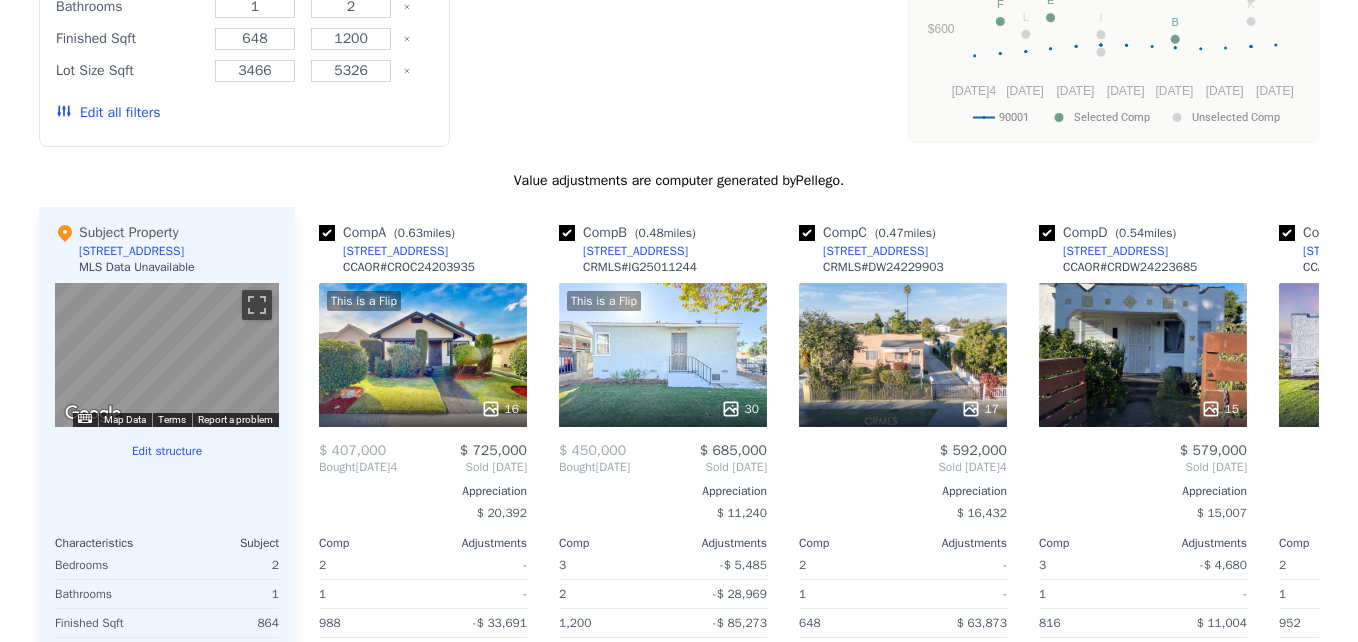 scroll, scrollTop: 0, scrollLeft: 0, axis: both 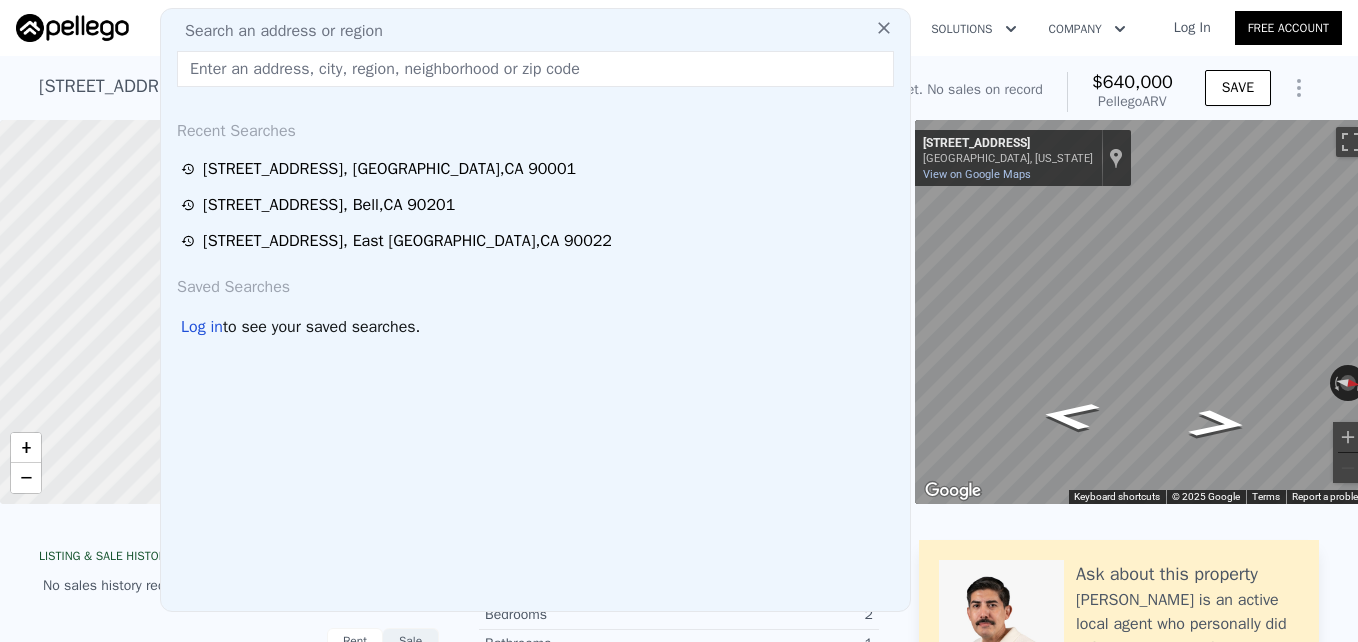 click at bounding box center (535, 69) 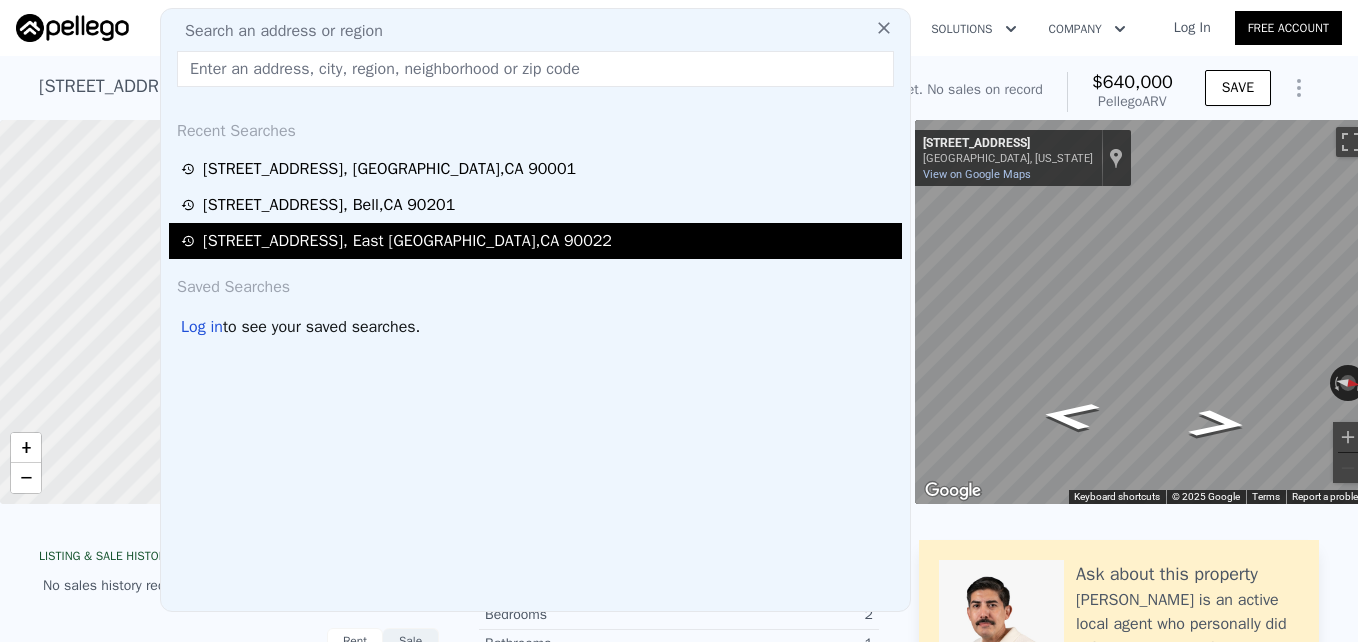 type on "[STREET_ADDRESS][PERSON_NAME]" 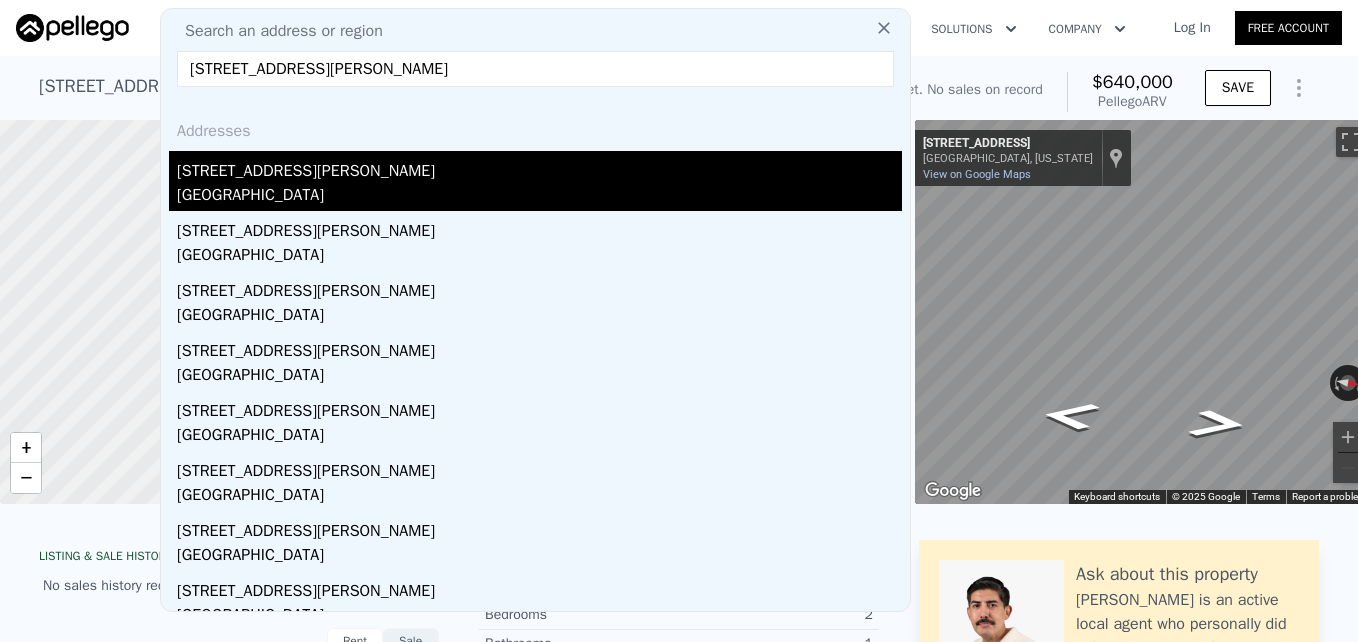 click on "[STREET_ADDRESS][PERSON_NAME]" at bounding box center [539, 167] 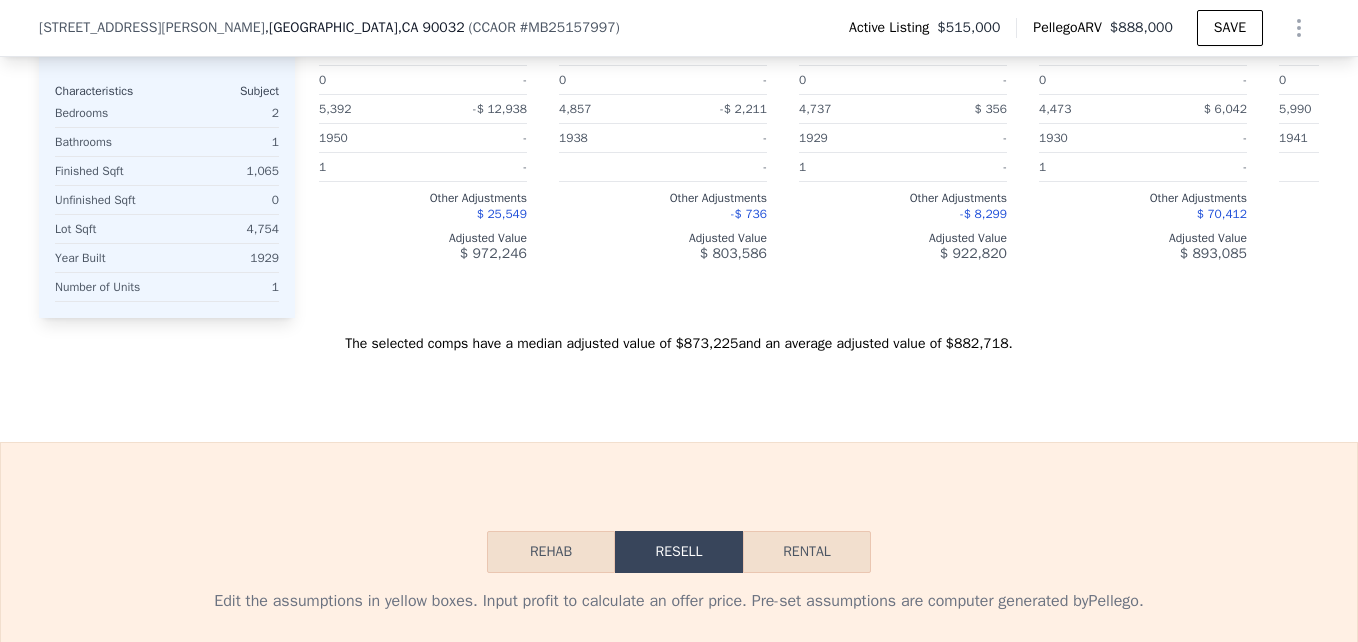 scroll, scrollTop: 2291, scrollLeft: 0, axis: vertical 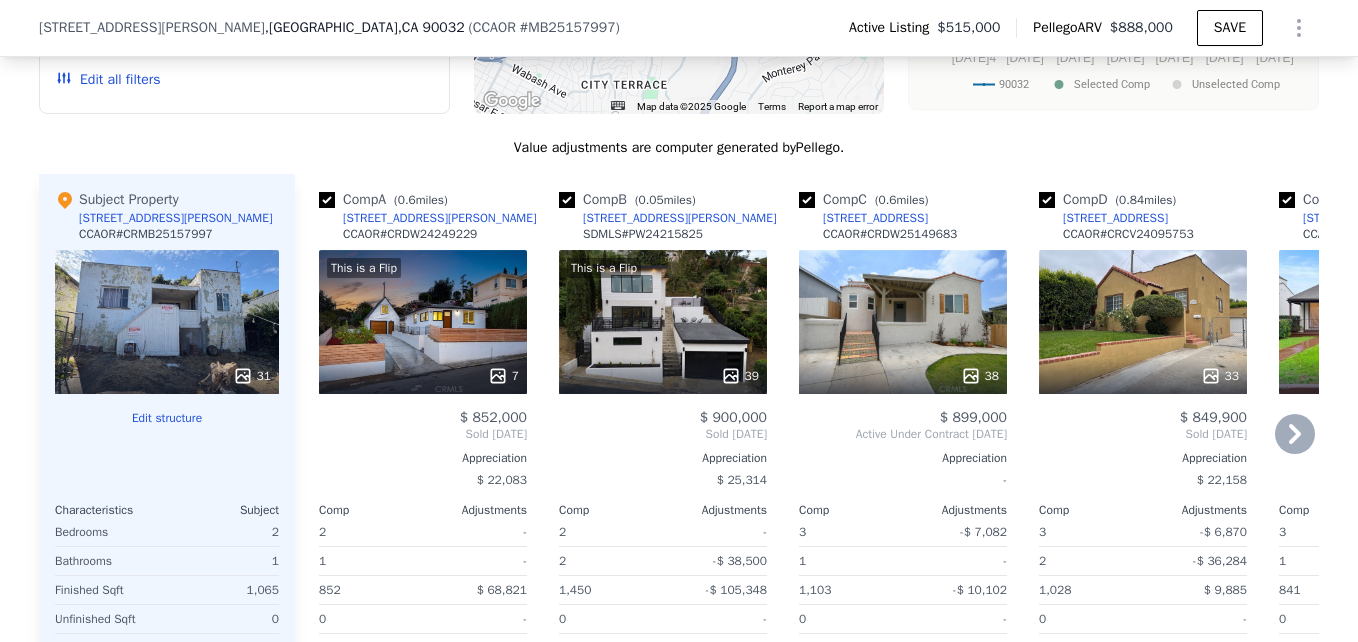 click on "This is a Flip 7" at bounding box center [423, 322] 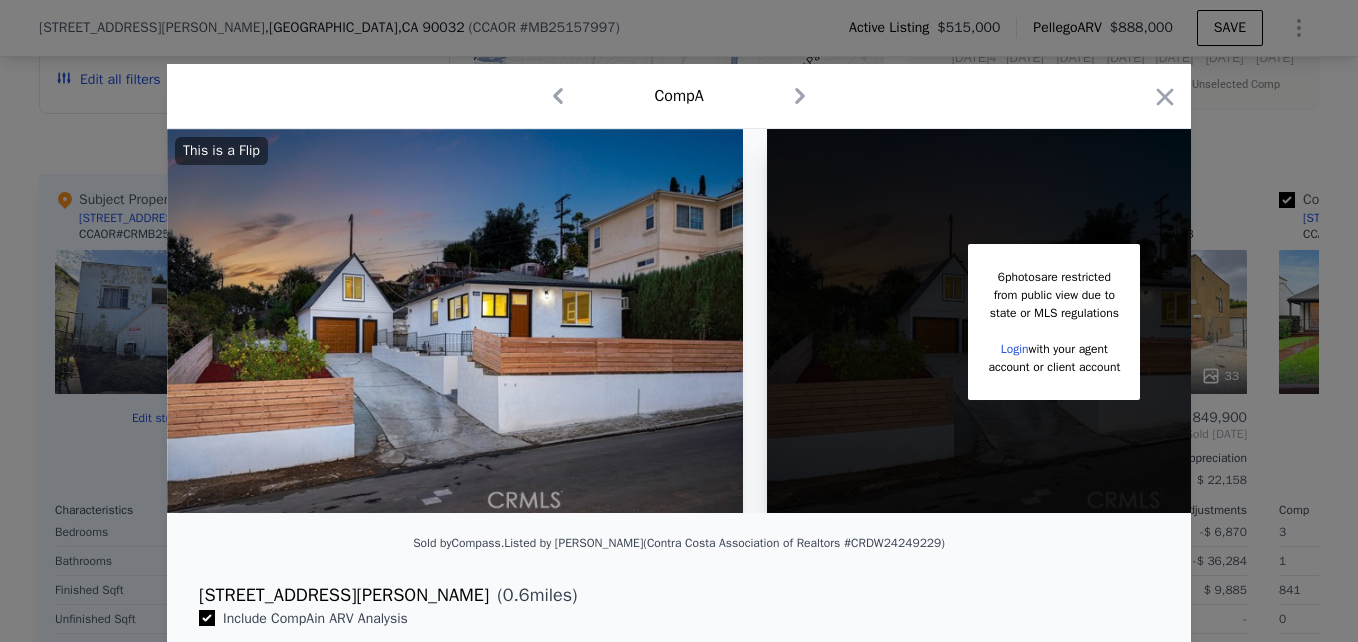 scroll, scrollTop: 193, scrollLeft: 0, axis: vertical 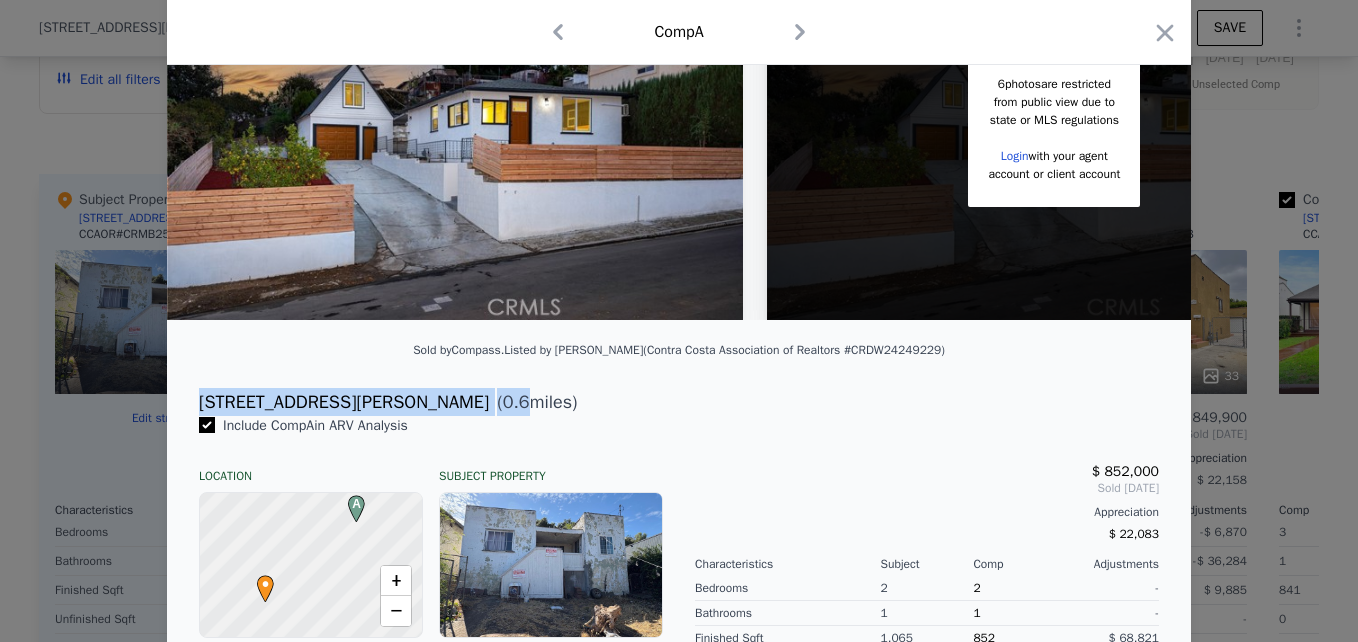 drag, startPoint x: 338, startPoint y: 427, endPoint x: 358, endPoint y: 421, distance: 20.880613 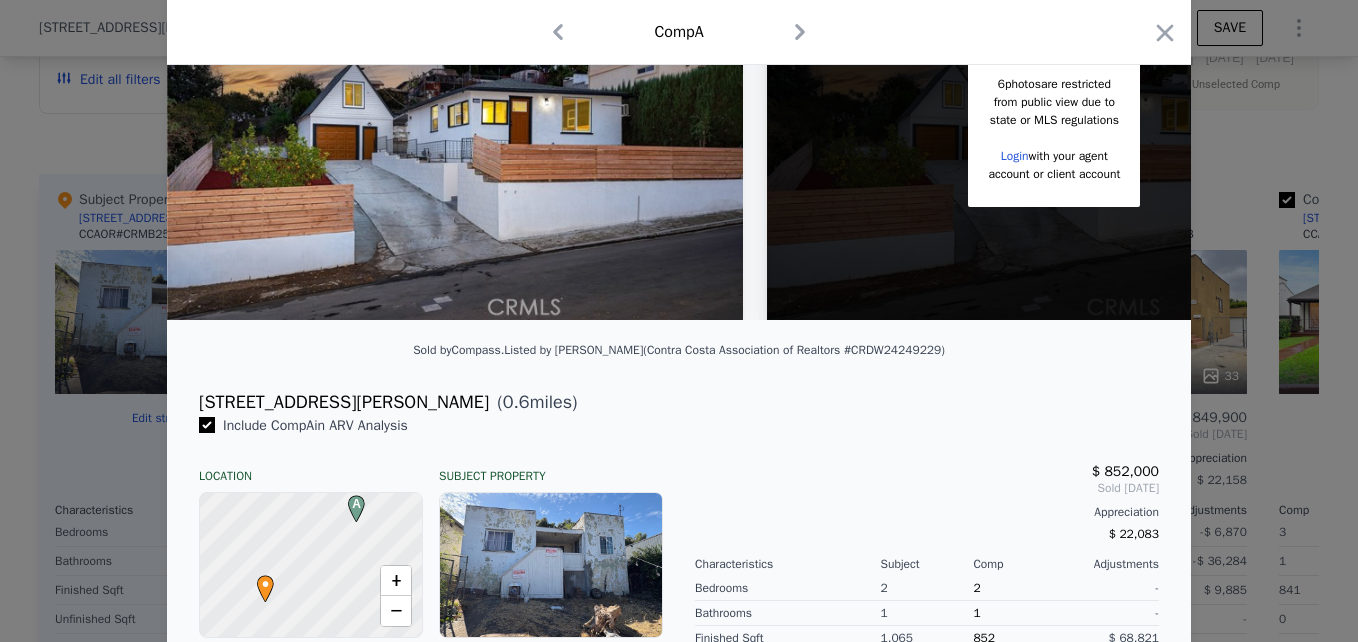 drag, startPoint x: 358, startPoint y: 421, endPoint x: 389, endPoint y: 439, distance: 35.846897 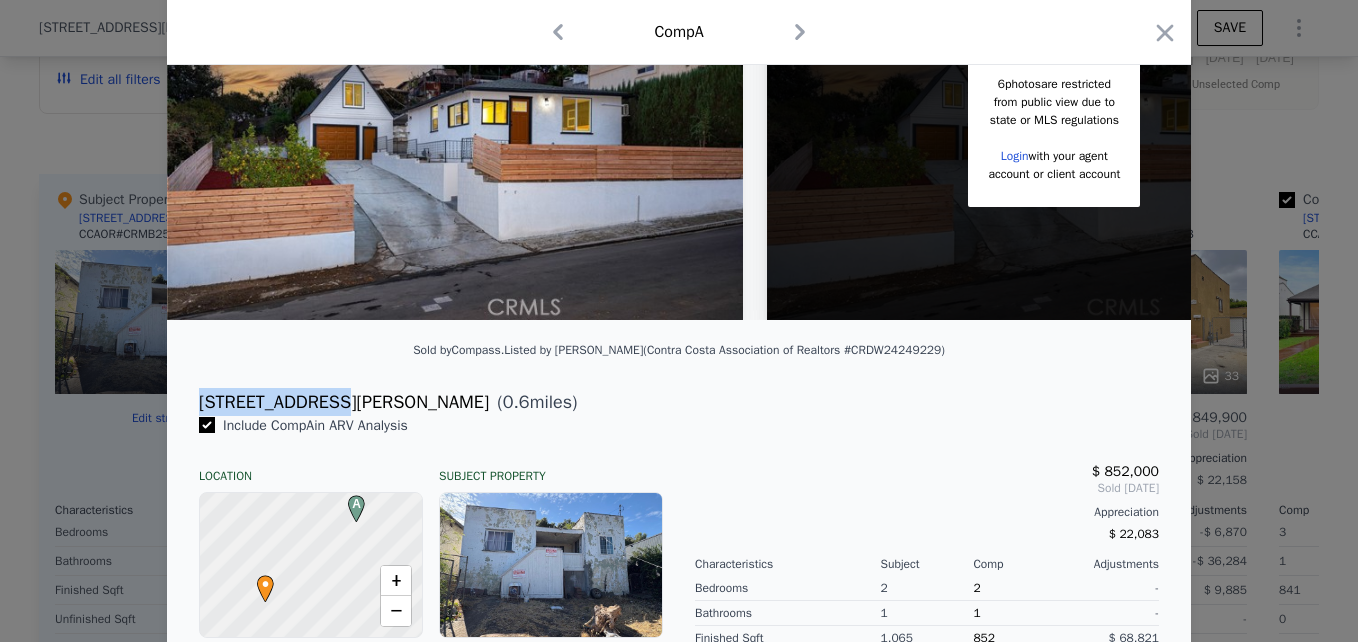 drag, startPoint x: 185, startPoint y: 416, endPoint x: 325, endPoint y: 425, distance: 140.28899 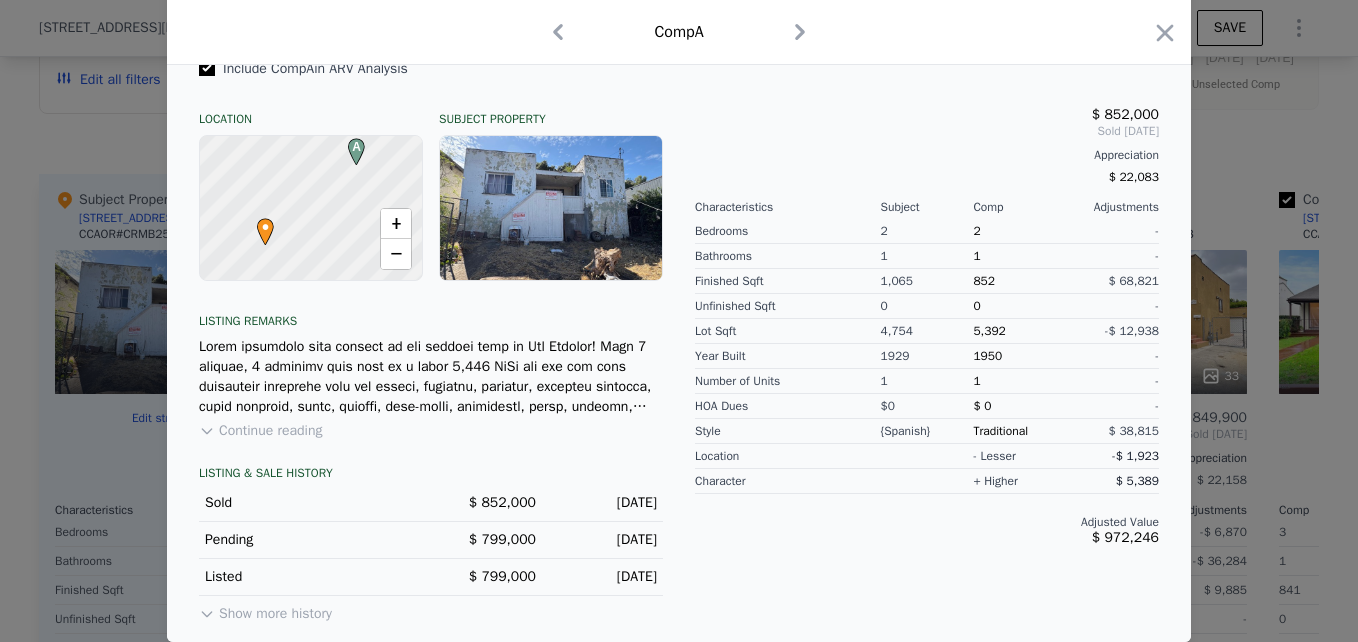click on "Show more history" at bounding box center (265, 610) 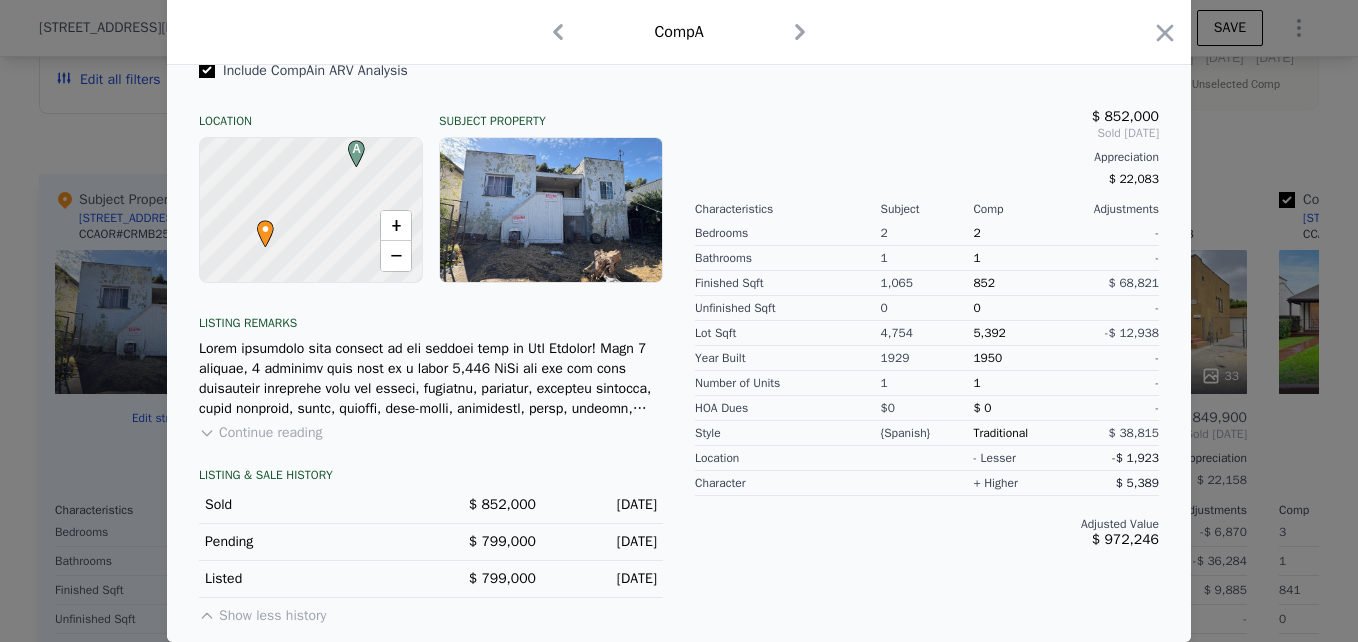 click on "Listed $ 799,000 [DATE]" at bounding box center [431, 579] 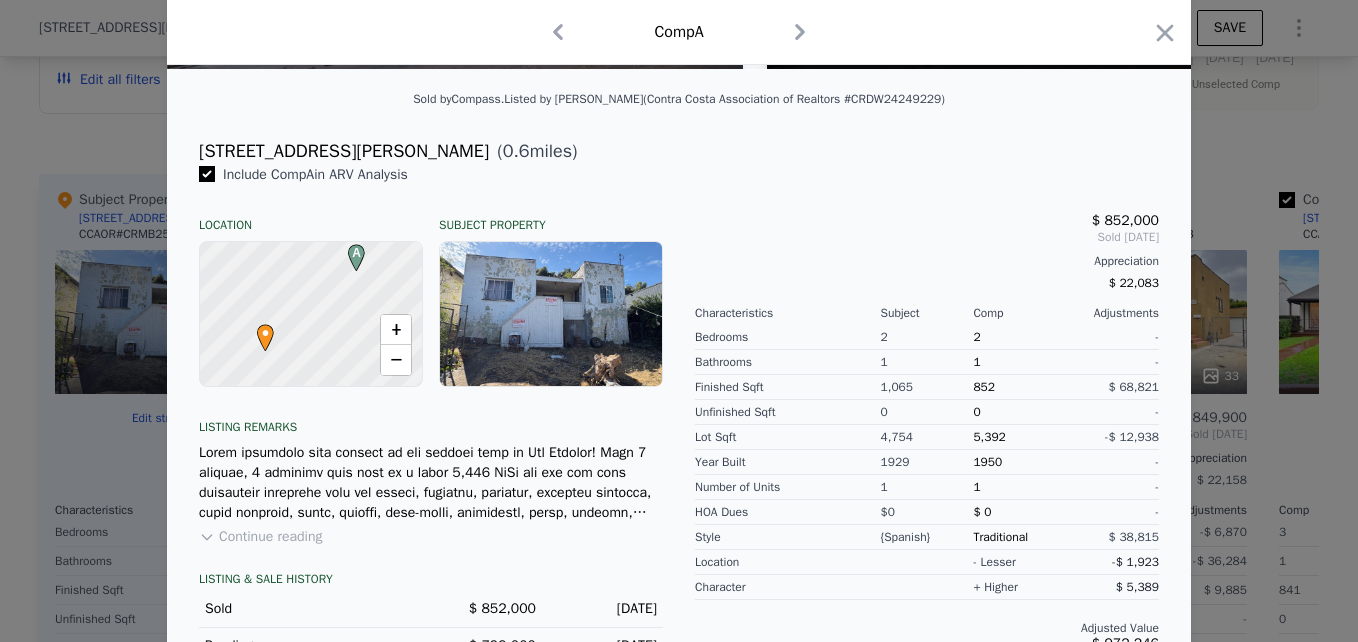 scroll, scrollTop: 0, scrollLeft: 0, axis: both 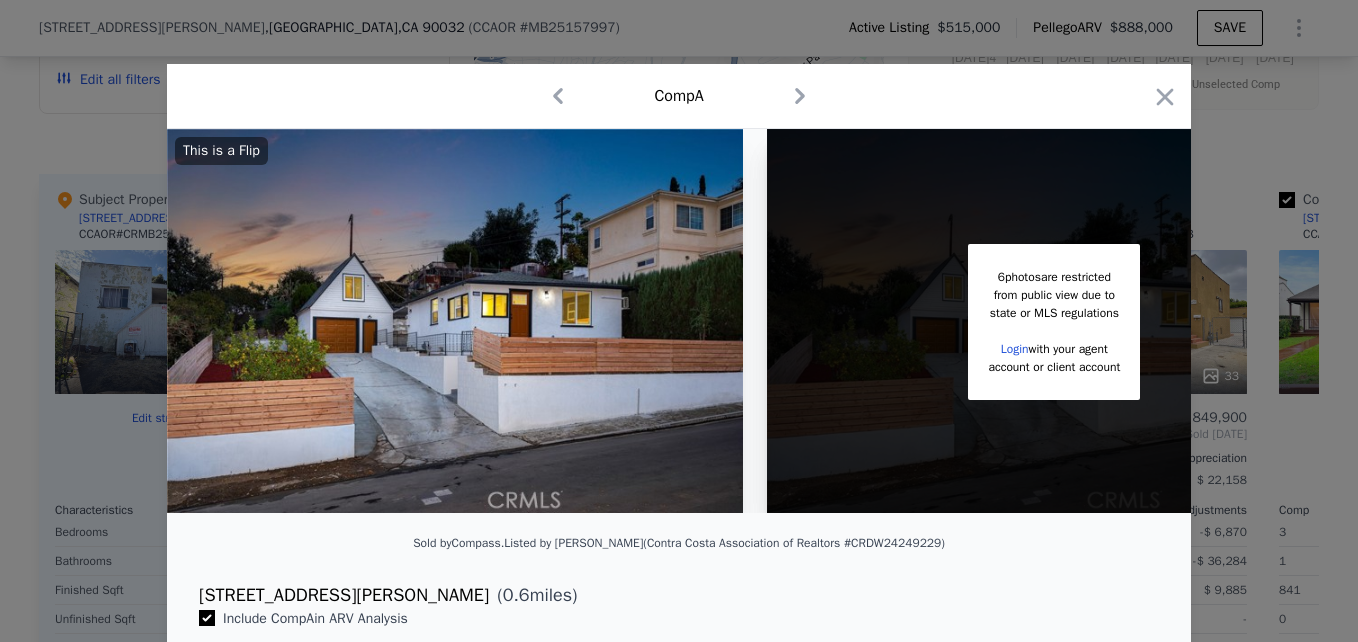 click at bounding box center [679, 321] 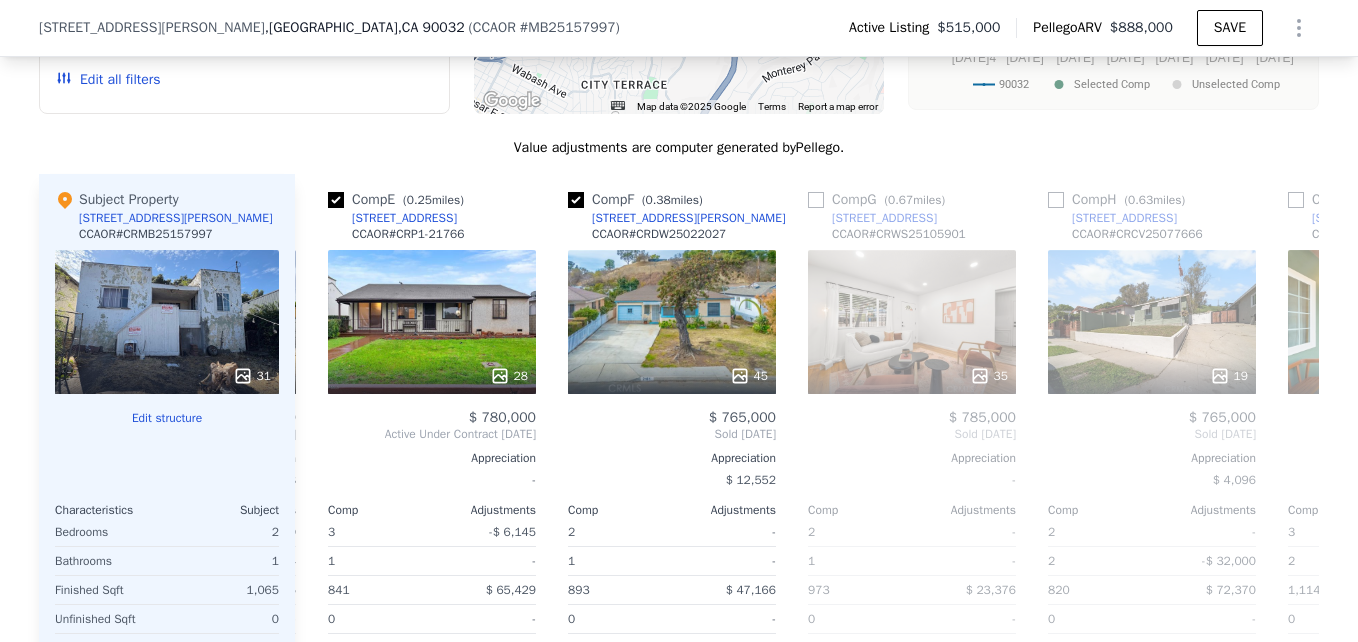 scroll, scrollTop: 0, scrollLeft: 0, axis: both 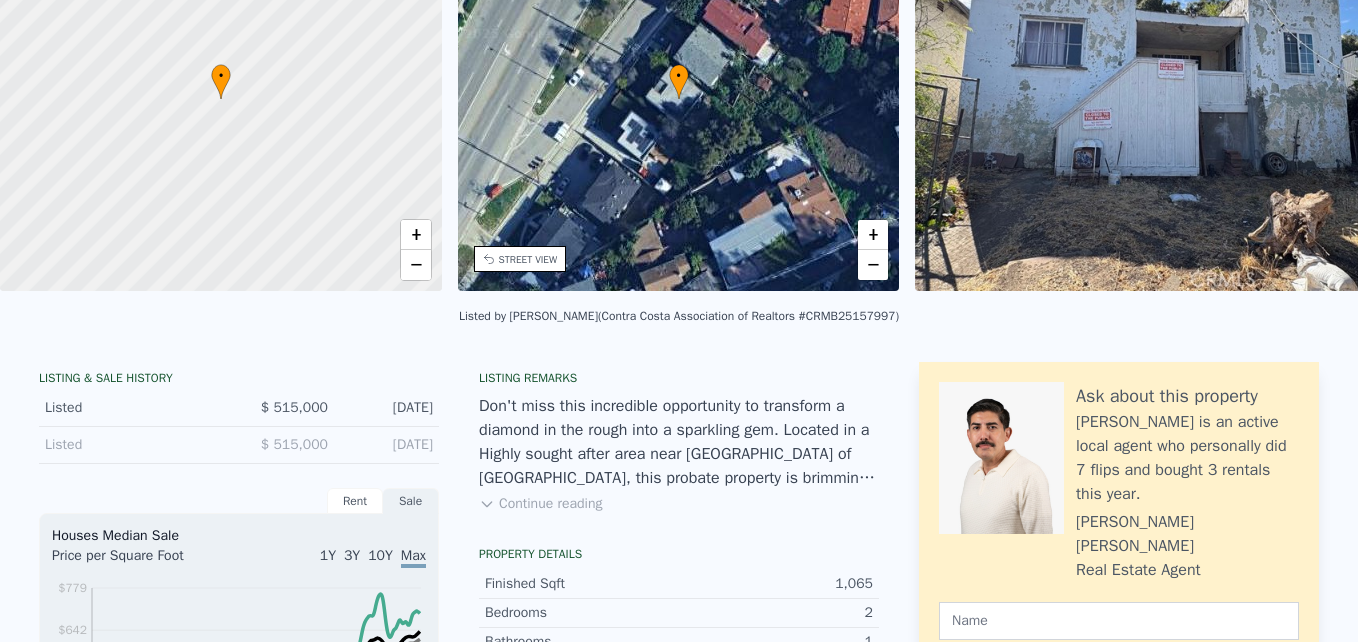 click on "[STREET_ADDRESS][PERSON_NAME] Active at  $515k (~ARV  $888k ) $515,000  Active Listing $888,000 Pellego  ARV SAVE" at bounding box center [679, -125] 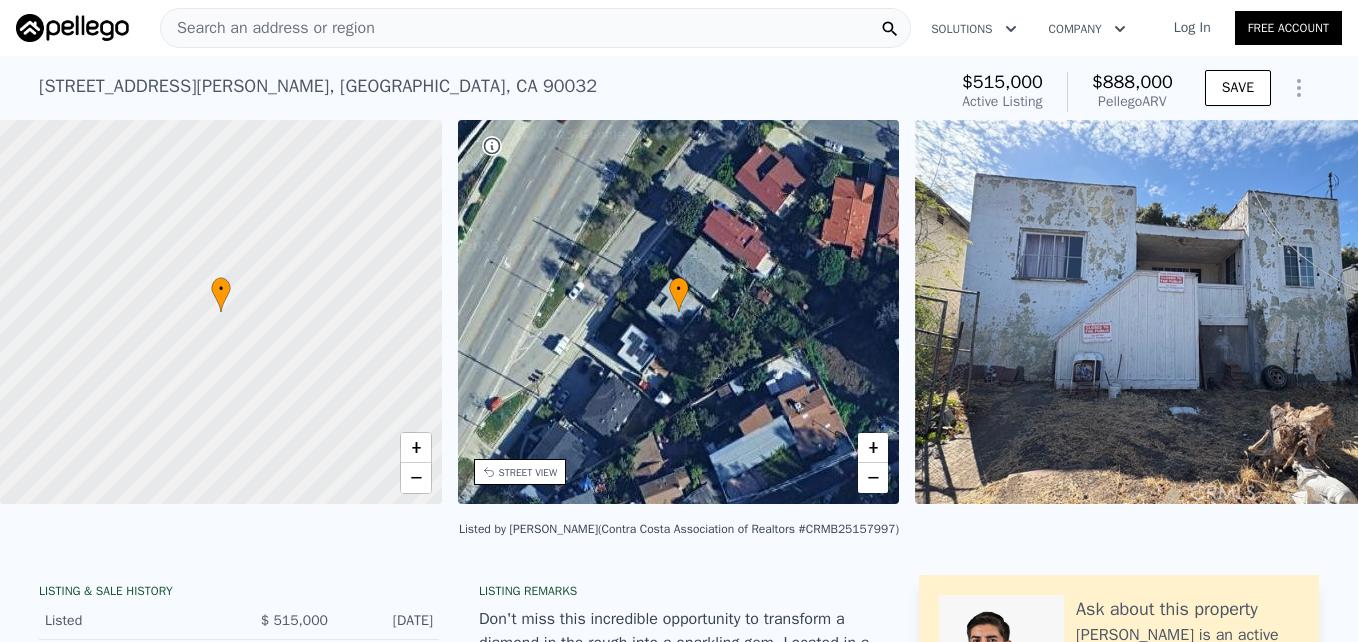 scroll, scrollTop: 0, scrollLeft: 8, axis: horizontal 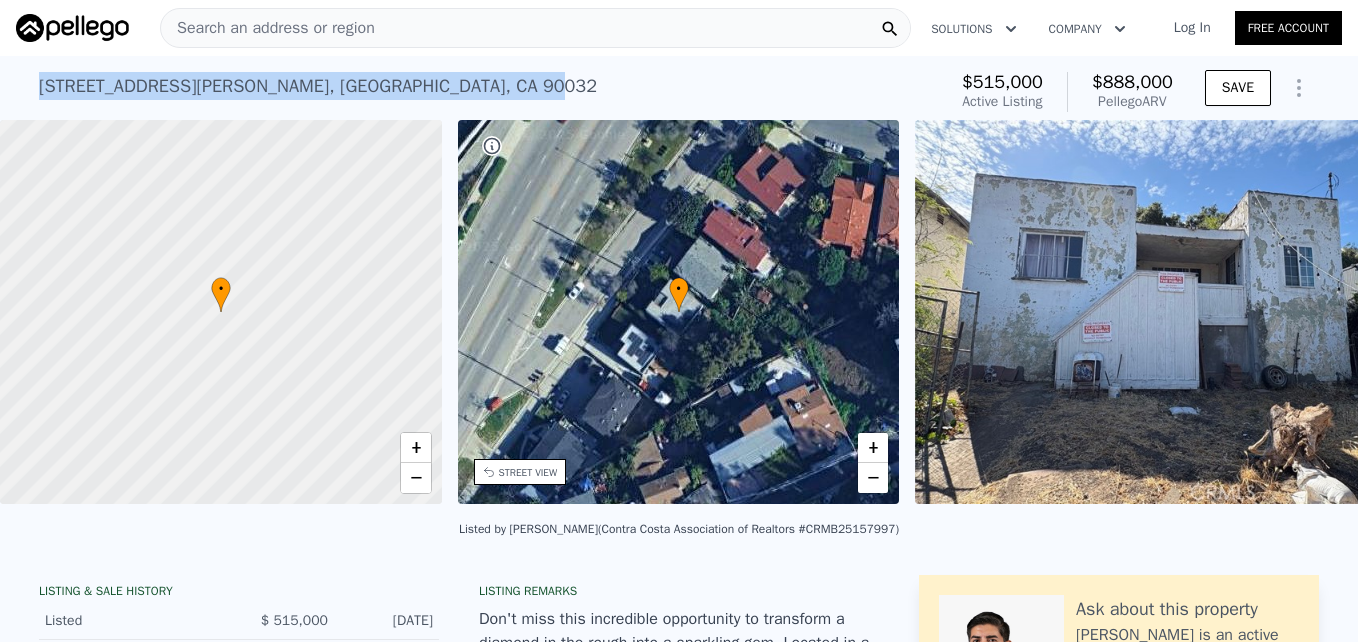 drag, startPoint x: 28, startPoint y: 87, endPoint x: 365, endPoint y: 69, distance: 337.48038 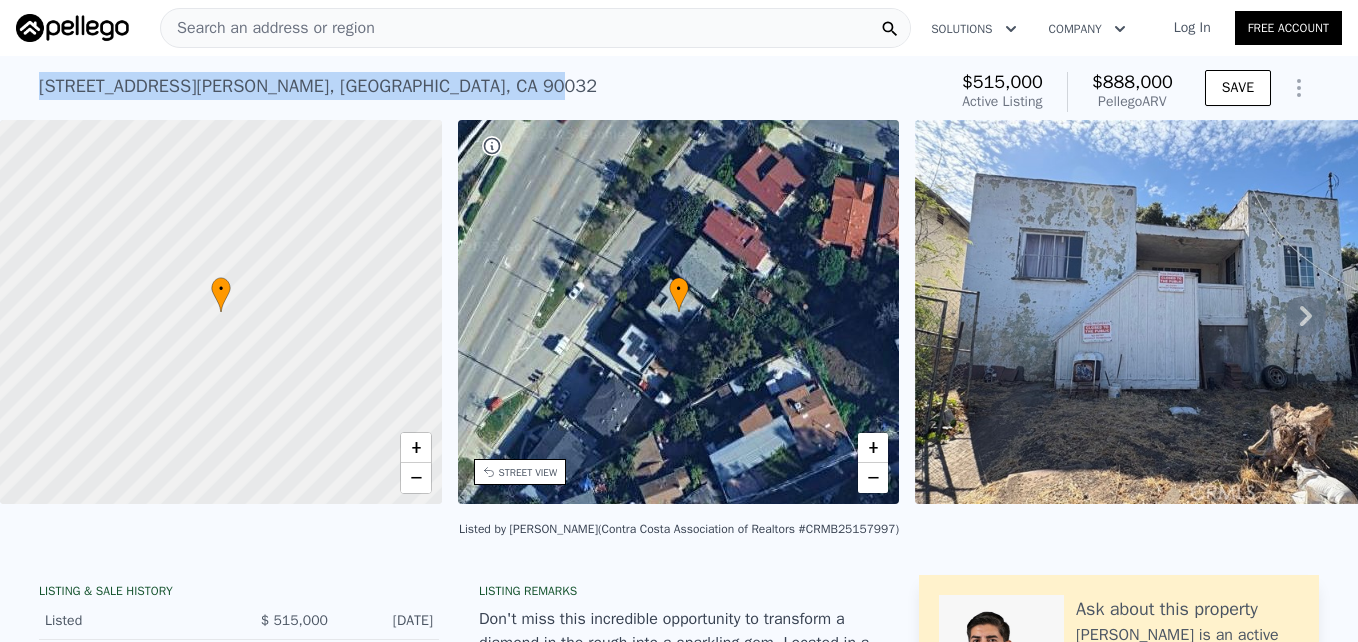 drag, startPoint x: 365, startPoint y: 69, endPoint x: 117, endPoint y: 68, distance: 248.00201 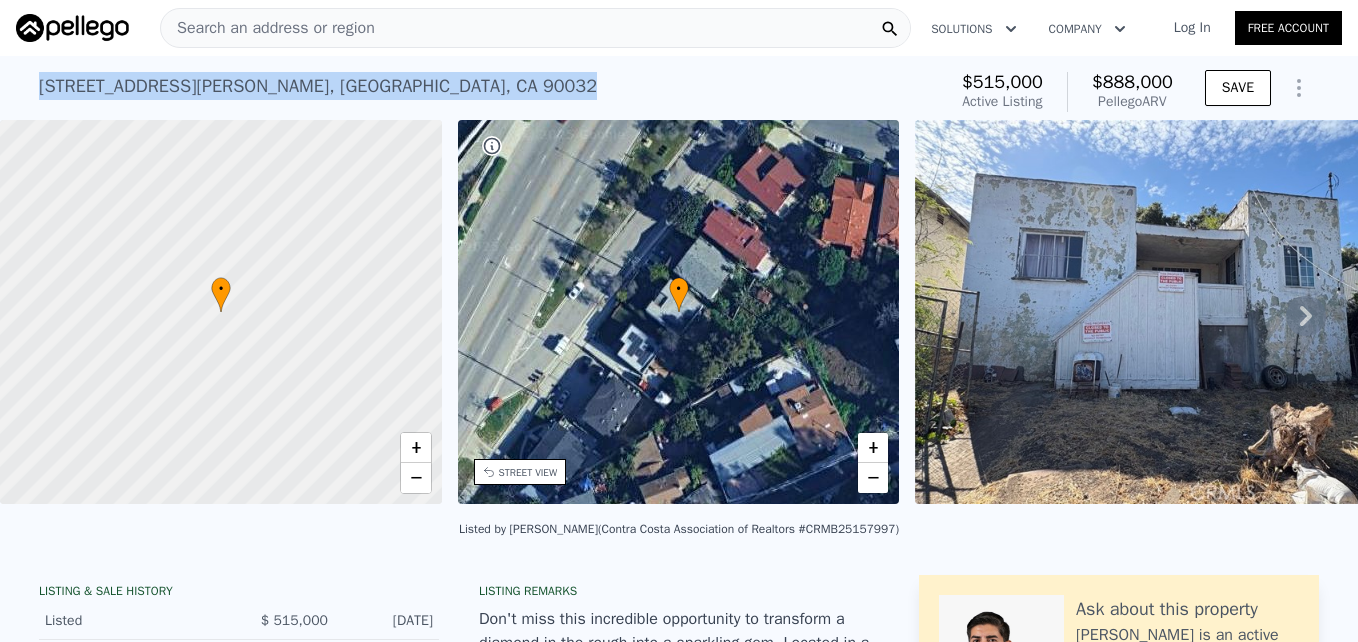 drag, startPoint x: 31, startPoint y: 85, endPoint x: 434, endPoint y: 81, distance: 403.01984 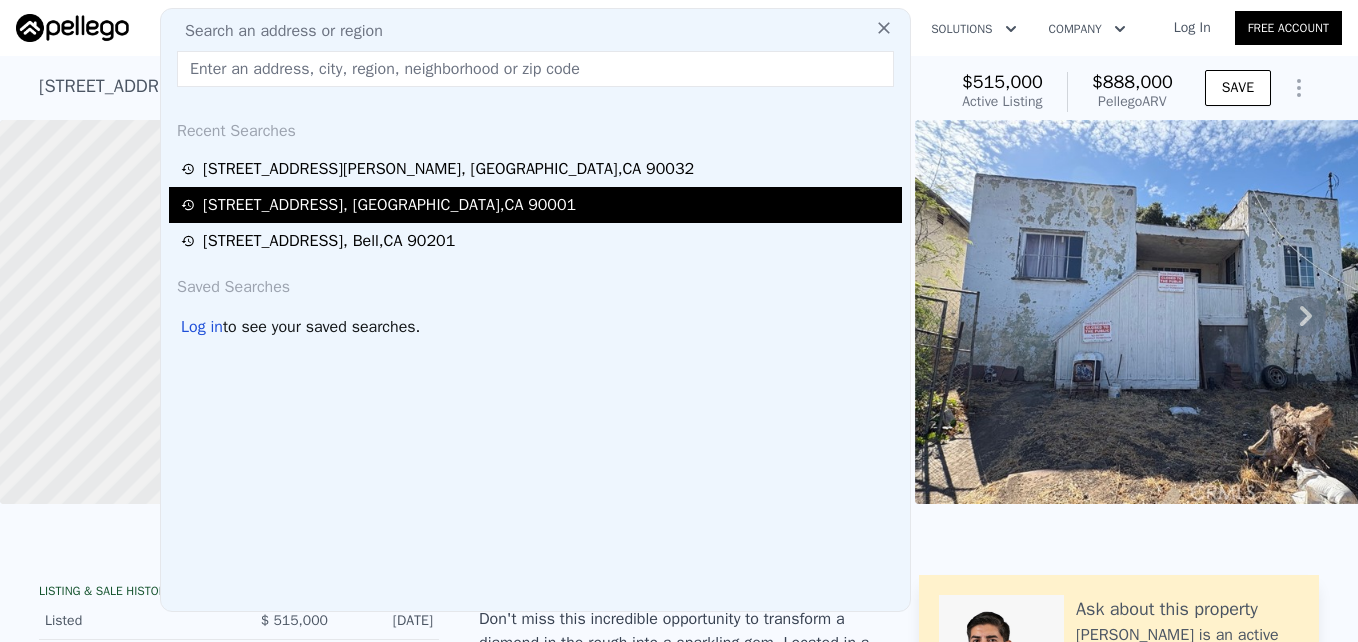 type on "[STREET_ADDRESS]" 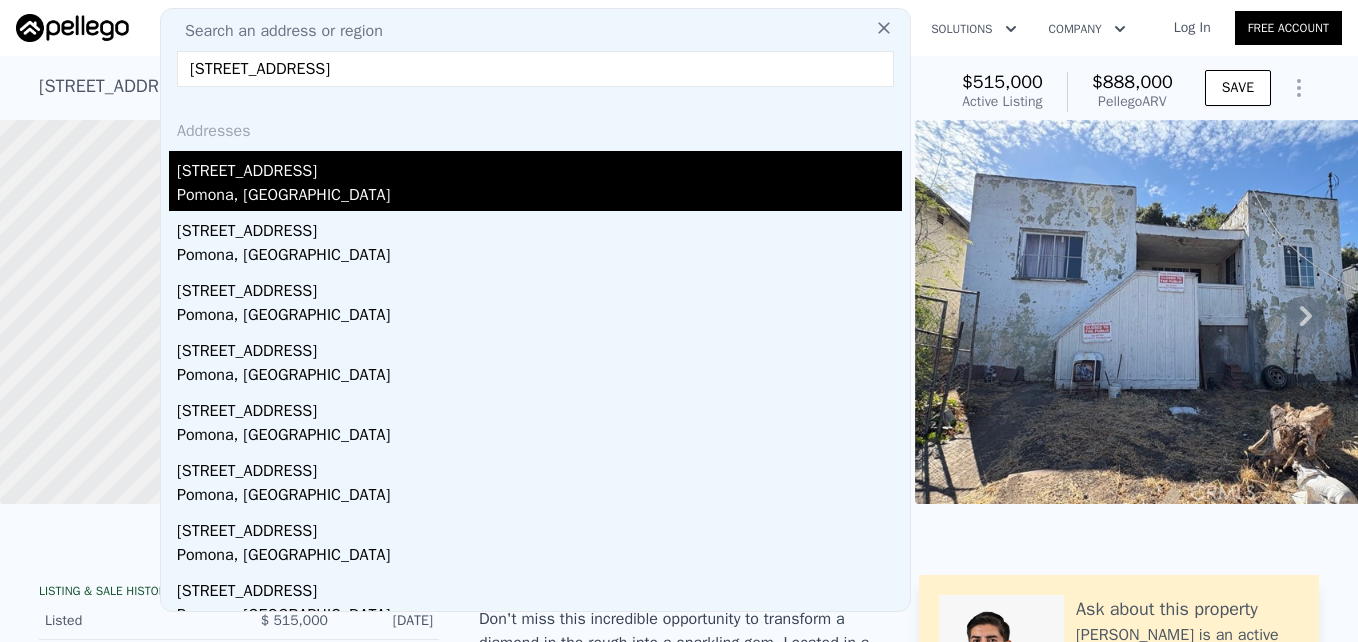 click on "[STREET_ADDRESS]" at bounding box center [539, 167] 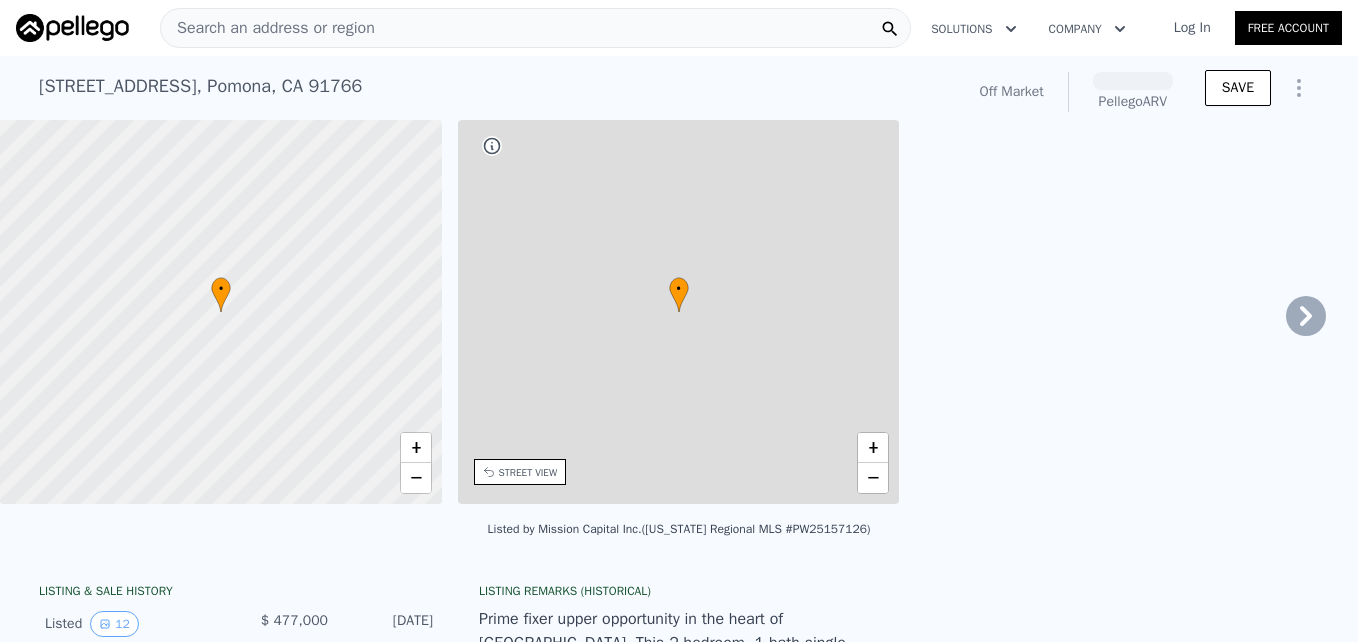 click on "Search an address or region" at bounding box center [535, 28] 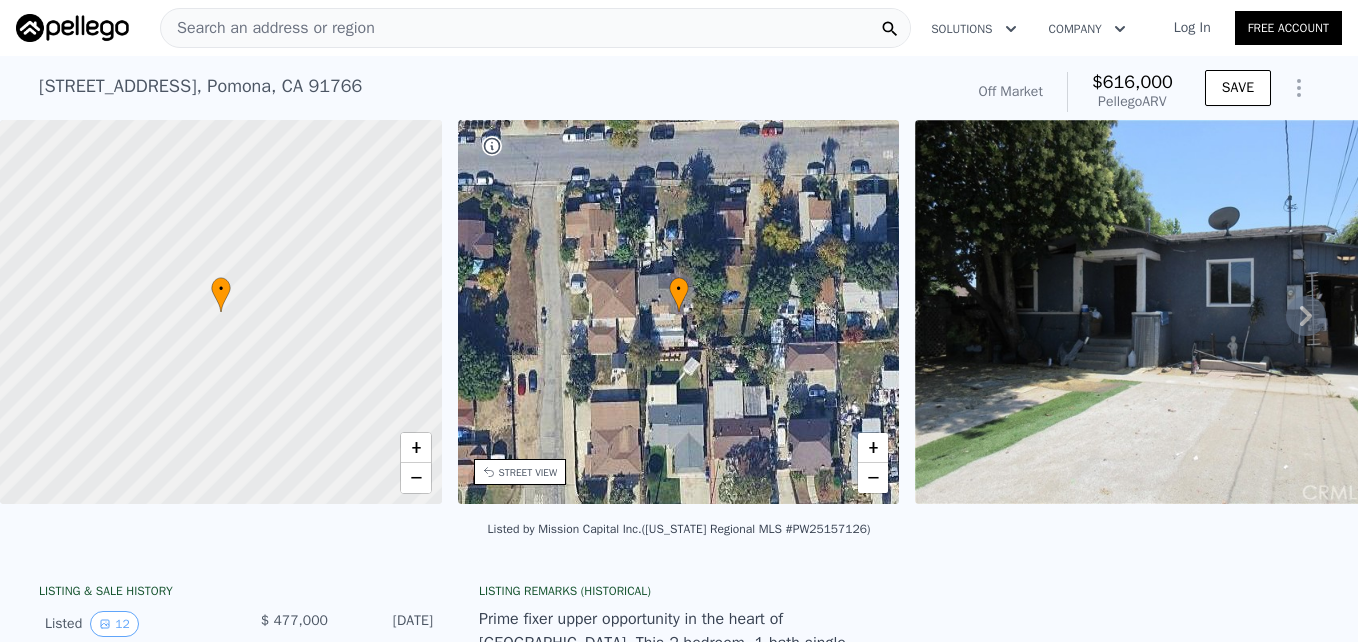 click on "Off Market" at bounding box center [1011, 92] 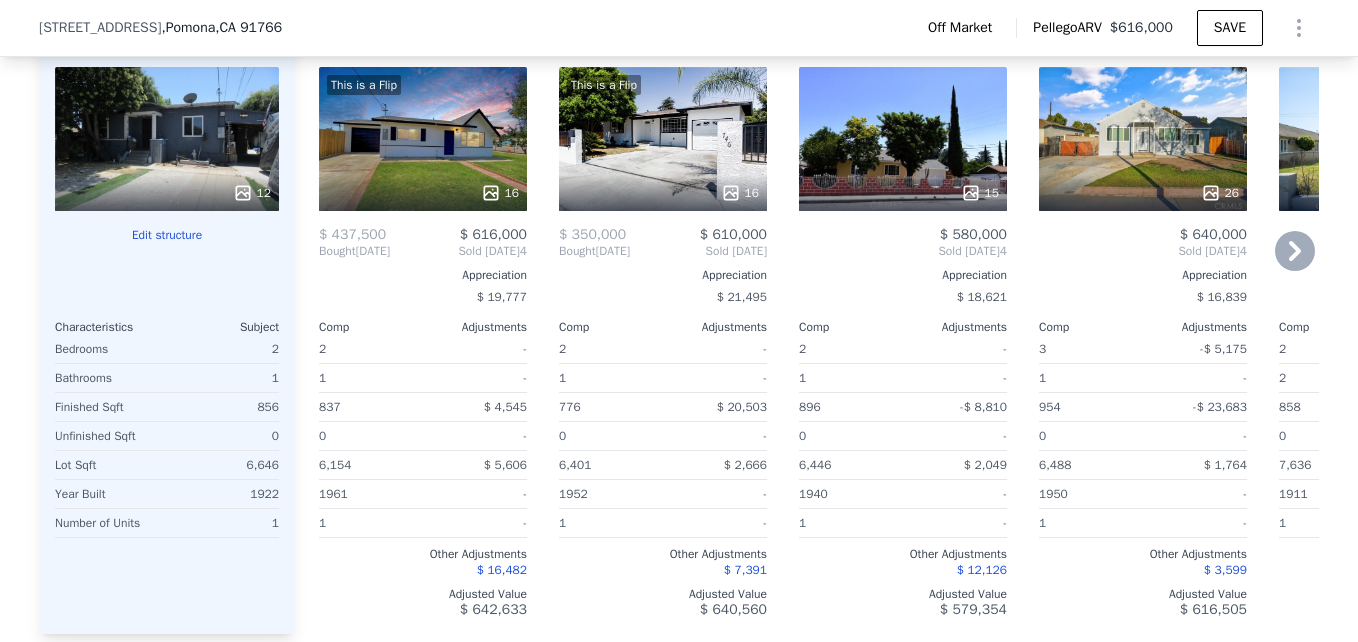 scroll, scrollTop: 2034, scrollLeft: 0, axis: vertical 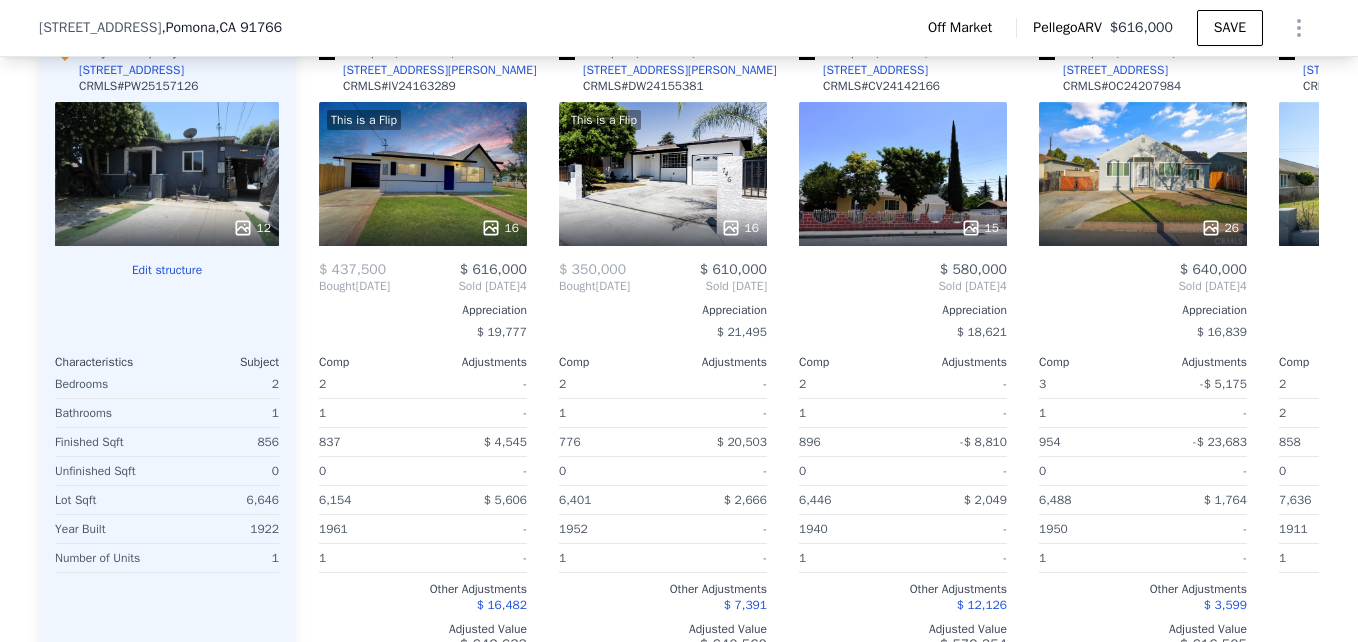 click on "Search an address or region" at bounding box center [535, -2006] 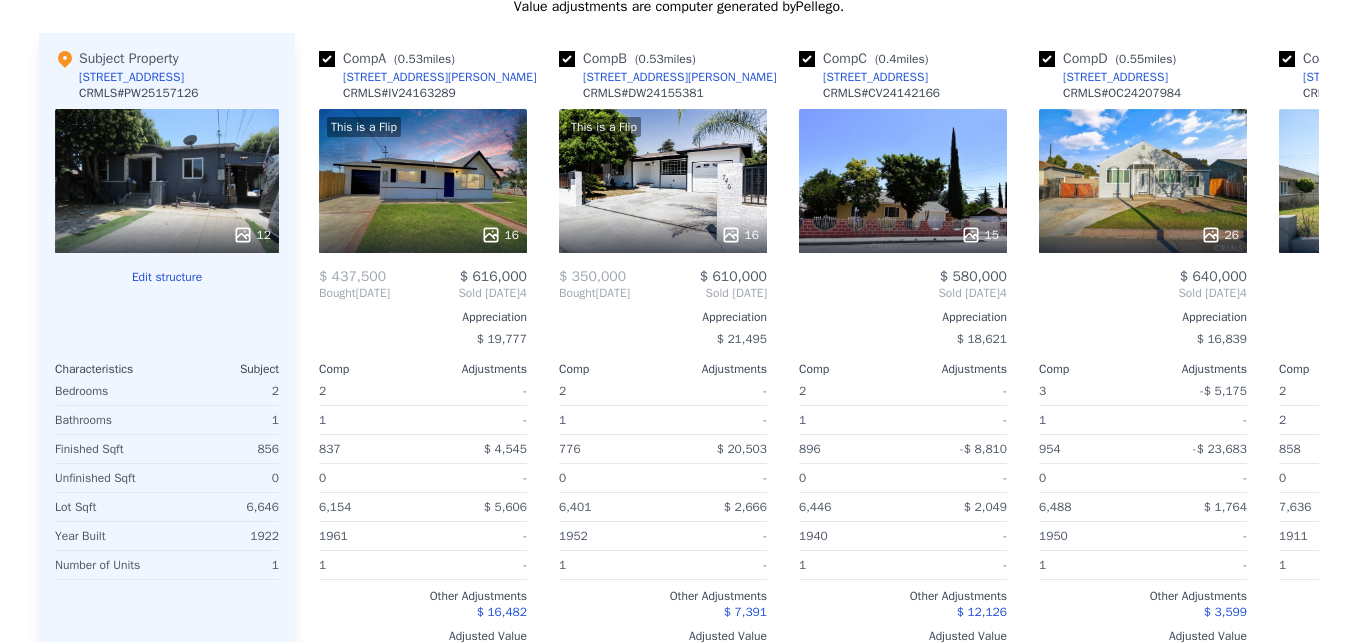 scroll, scrollTop: 0, scrollLeft: 0, axis: both 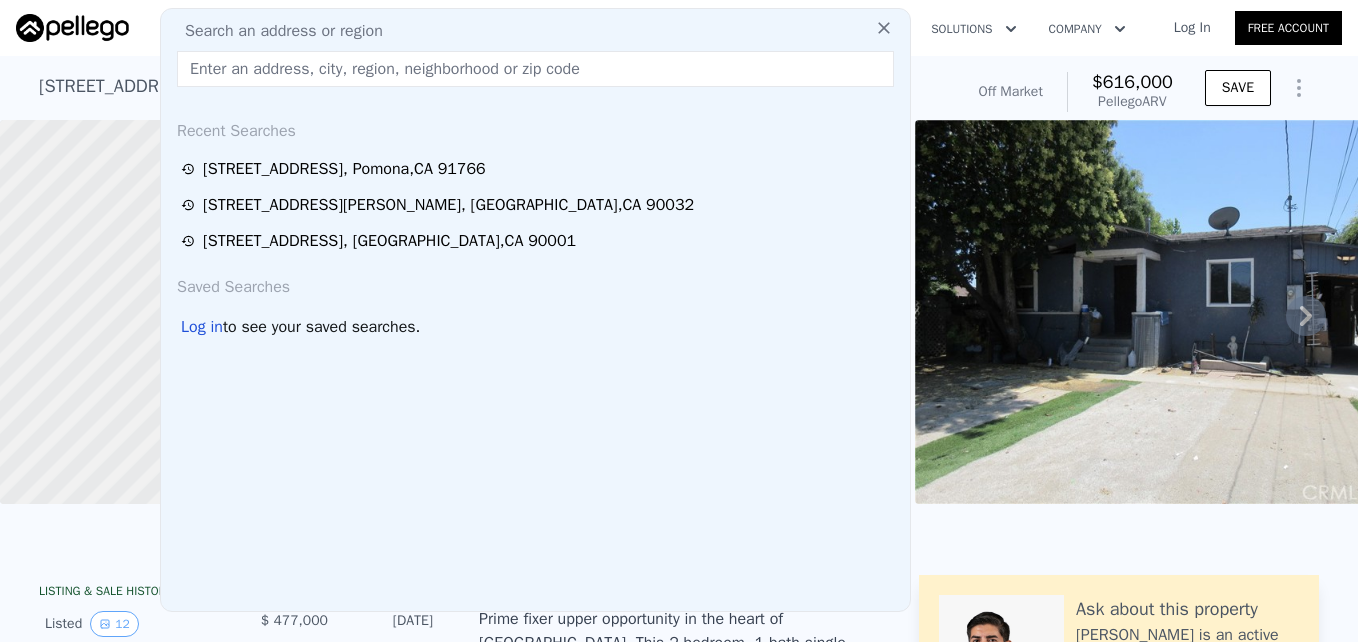 click on "Listed by Mission Capital Inc.  ([US_STATE] Regional MLS #PW25157126)" at bounding box center [679, 535] 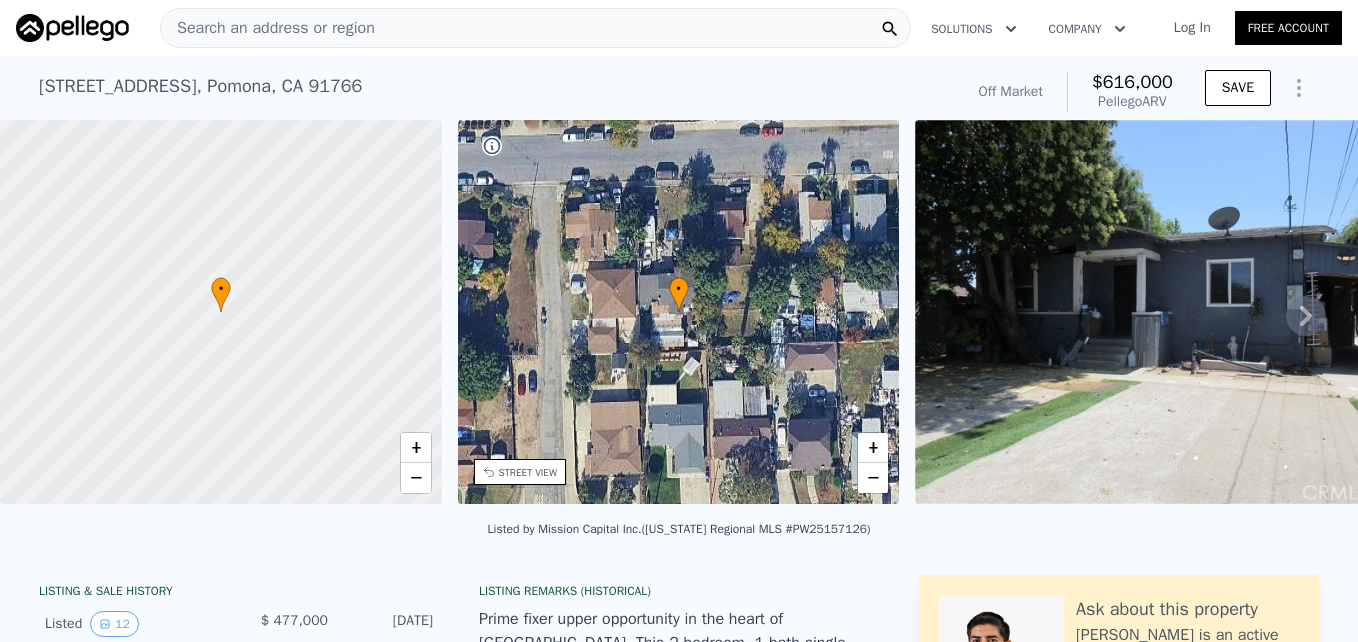 click on "Search an address or region" at bounding box center (535, 28) 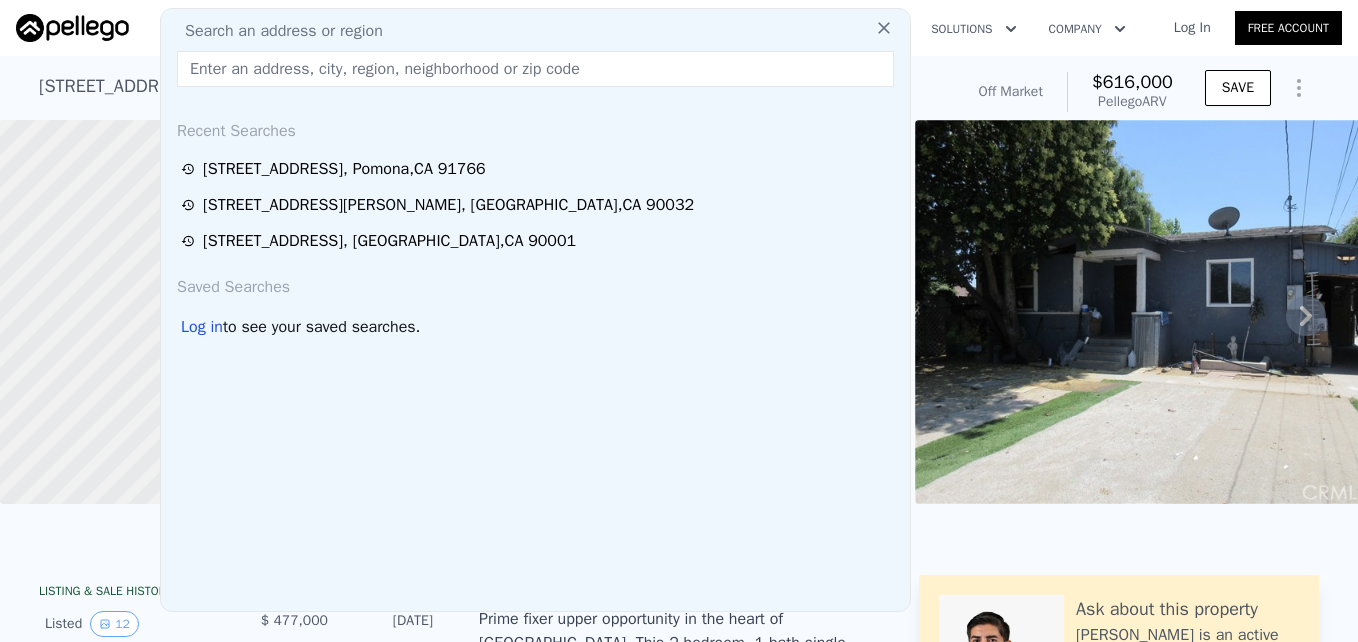 click at bounding box center (535, 69) 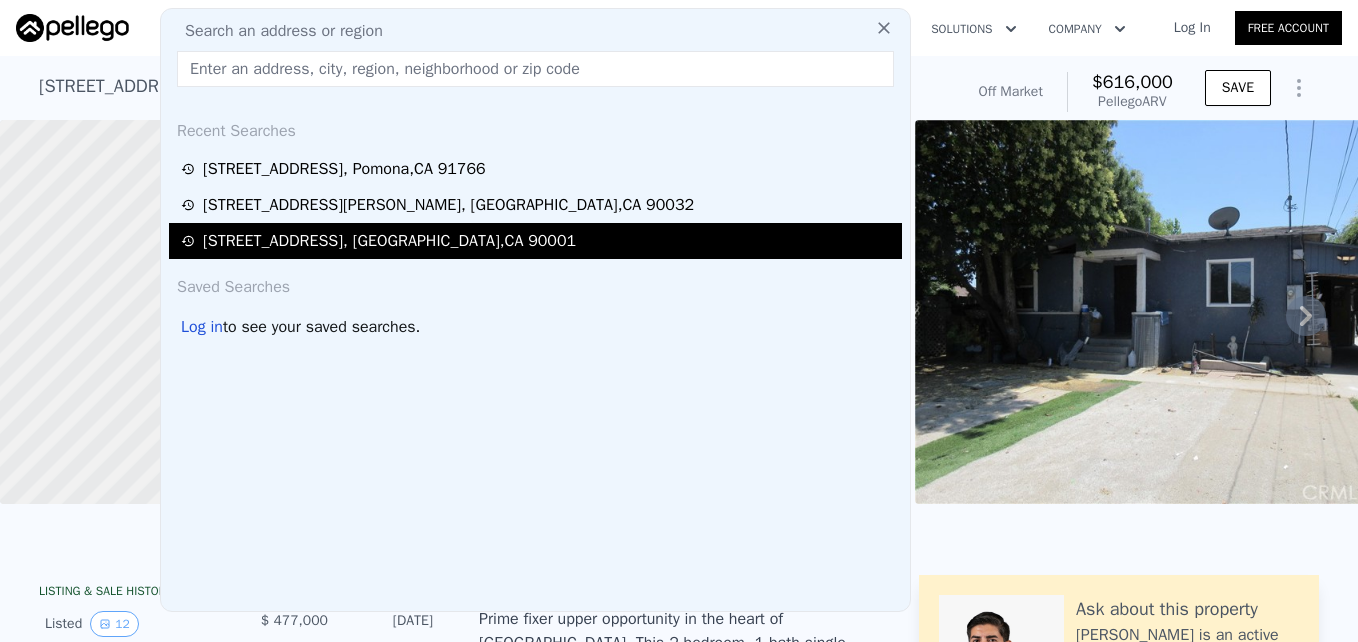 type on "[STREET_ADDRESS]" 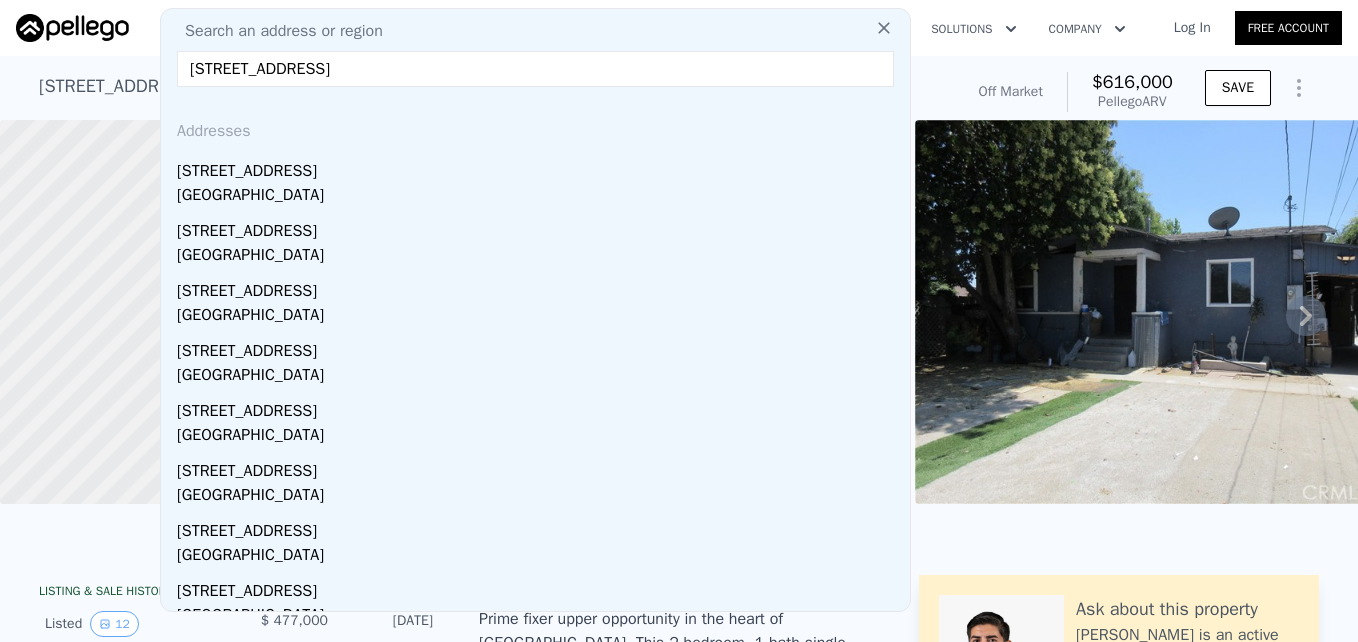 click on "[STREET_ADDRESS]" at bounding box center [535, 69] 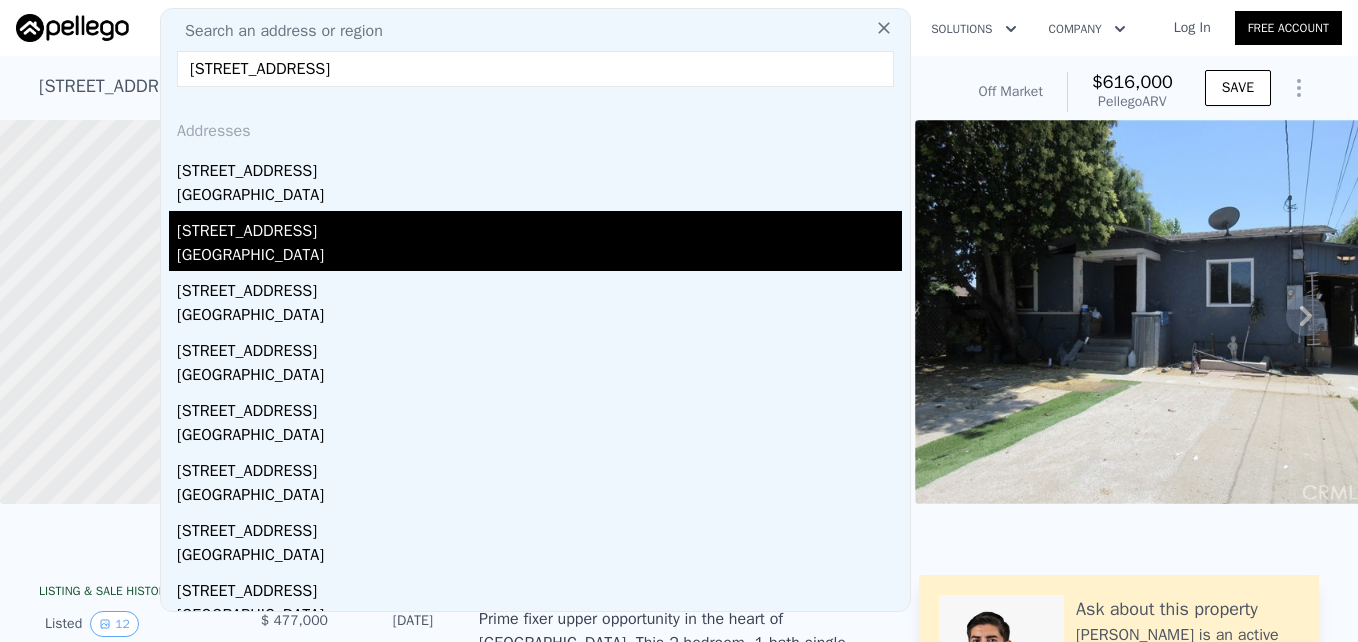 type on "[STREET_ADDRESS]" 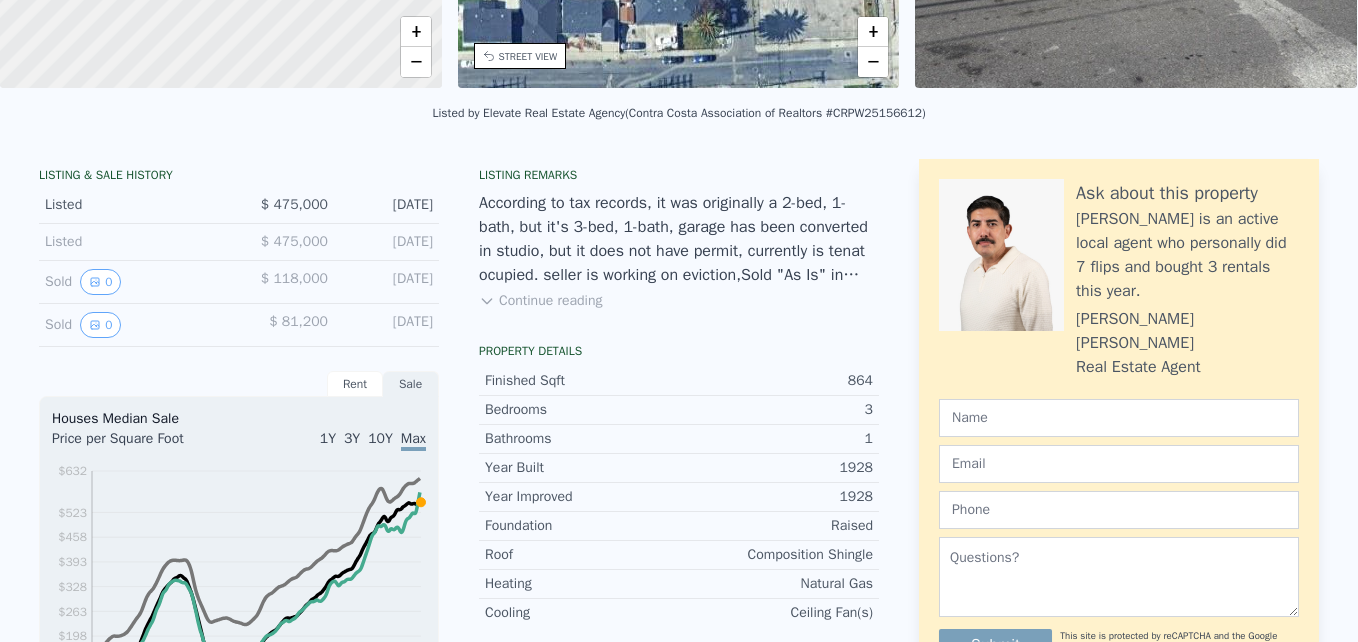 scroll, scrollTop: 0, scrollLeft: 0, axis: both 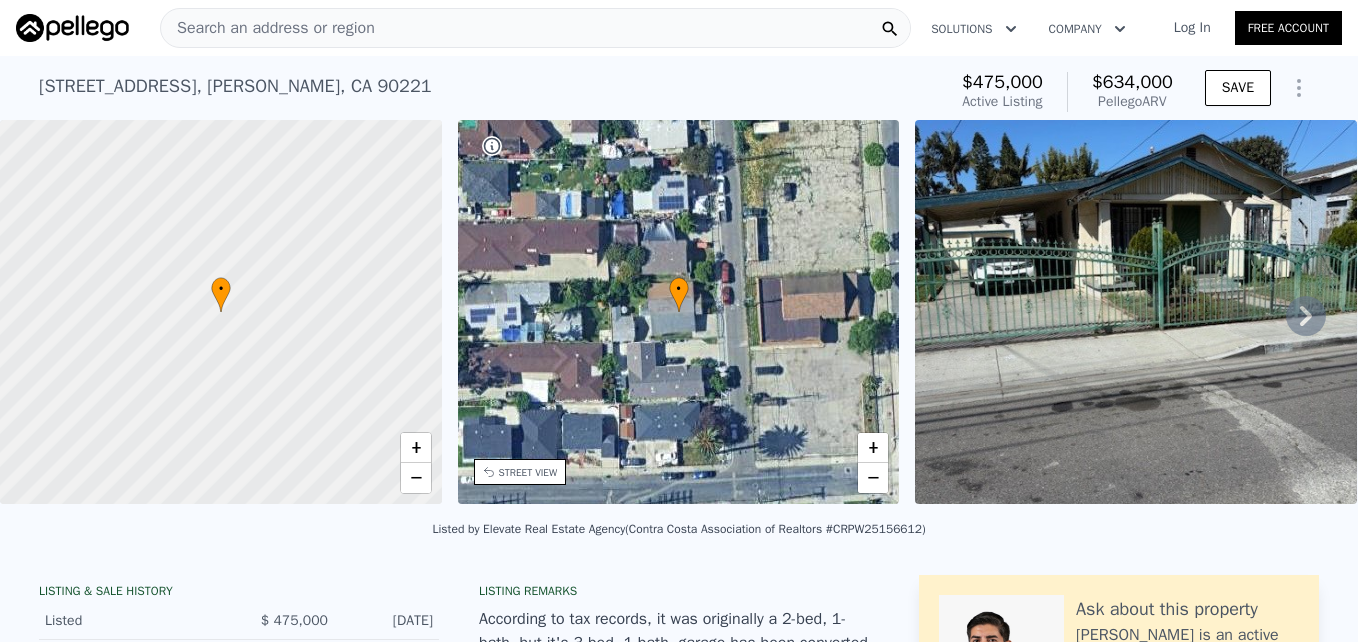 click on "Search an address or region" at bounding box center [268, 28] 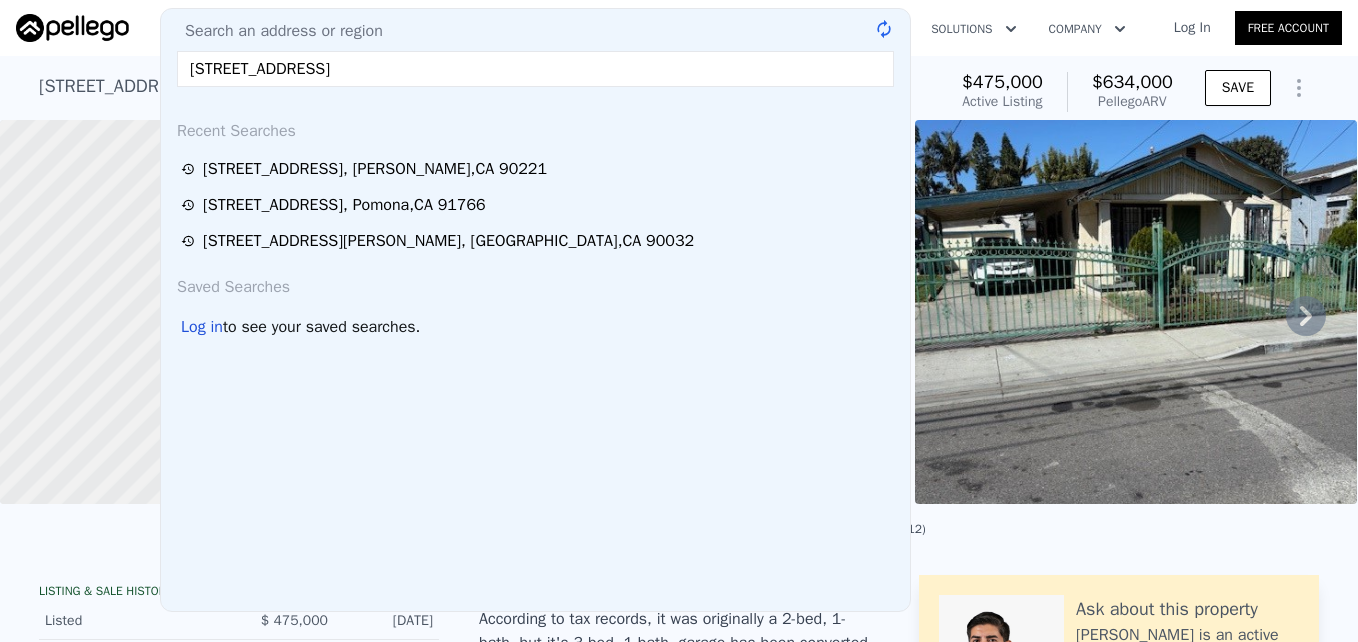 type on "[STREET_ADDRESS]" 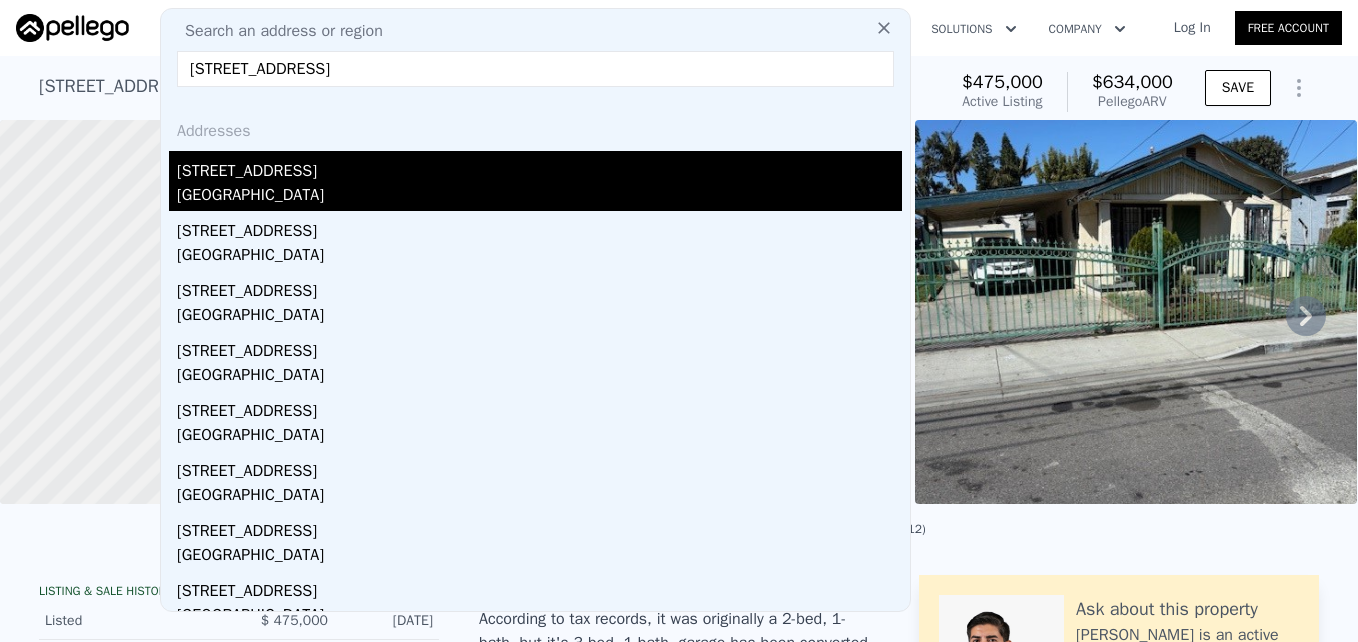 click on "[STREET_ADDRESS]" at bounding box center (539, 167) 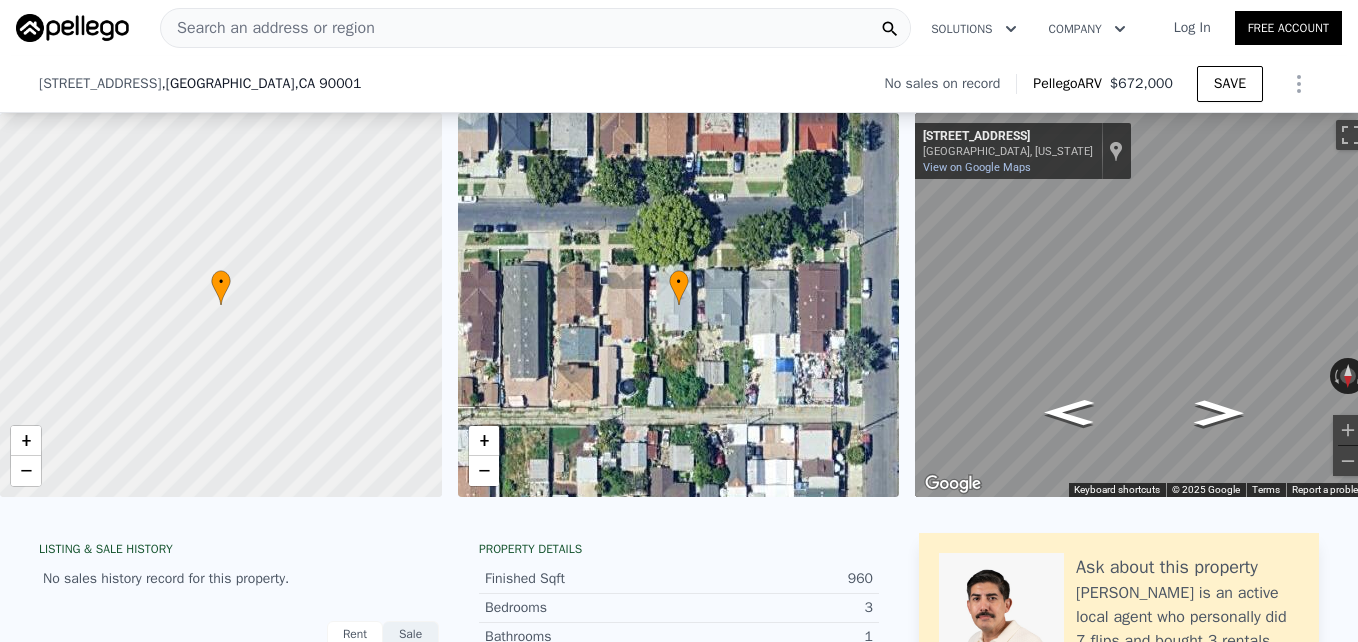 scroll, scrollTop: 2103, scrollLeft: 0, axis: vertical 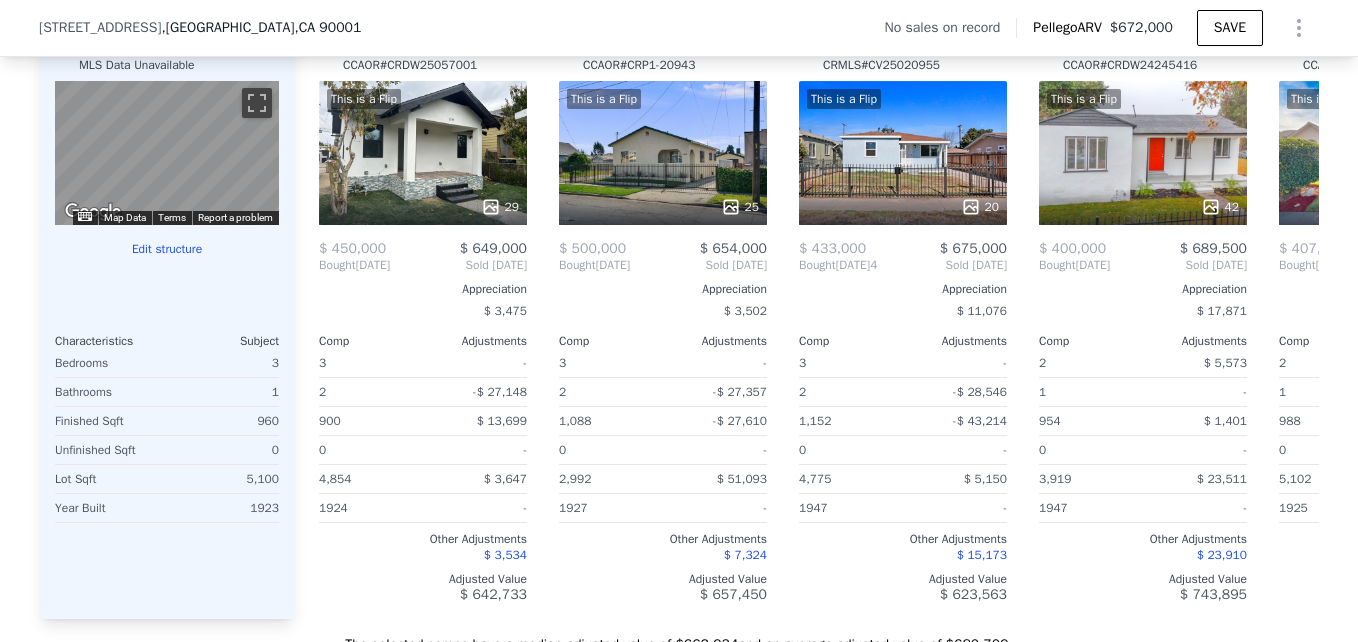 drag, startPoint x: 480, startPoint y: 593, endPoint x: 1335, endPoint y: 479, distance: 862.5665 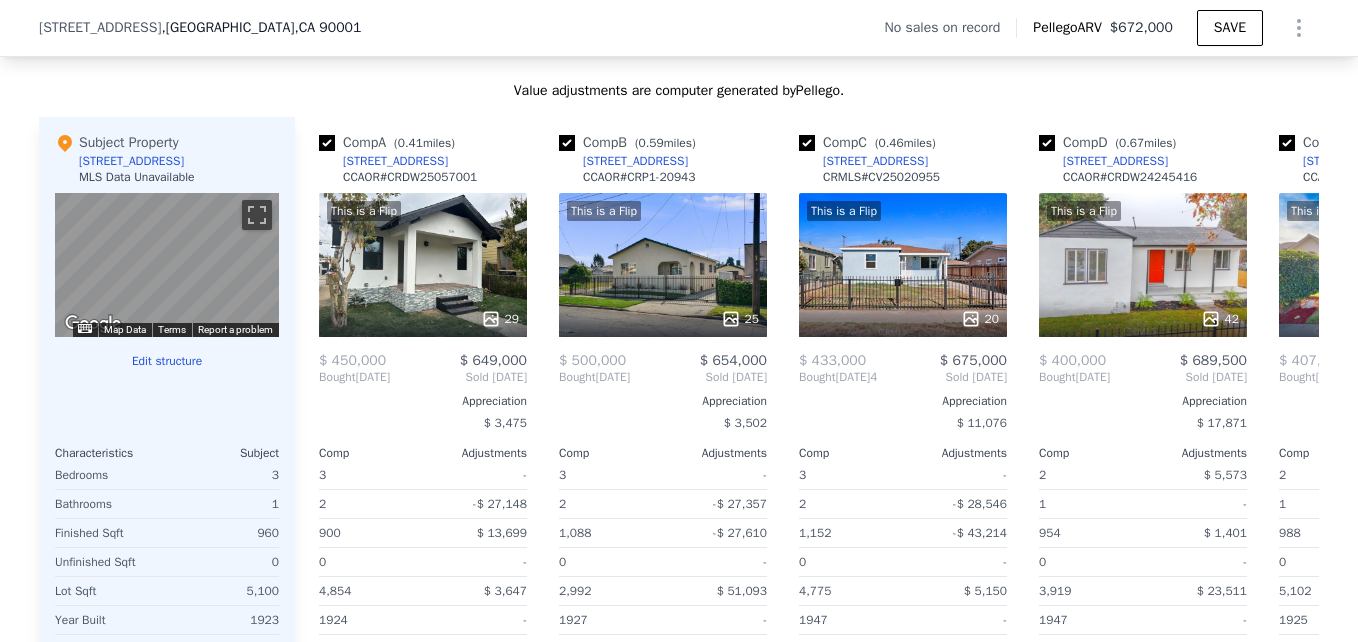 scroll, scrollTop: 1939, scrollLeft: 0, axis: vertical 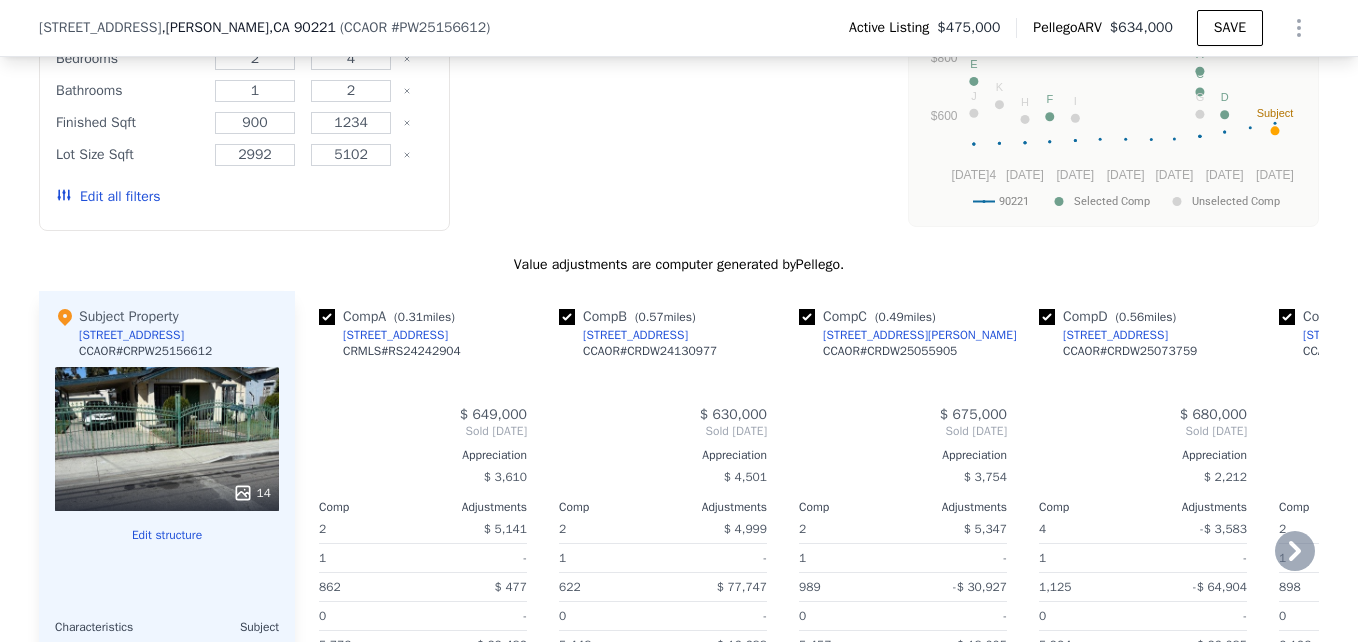 type on "$ 634,000" 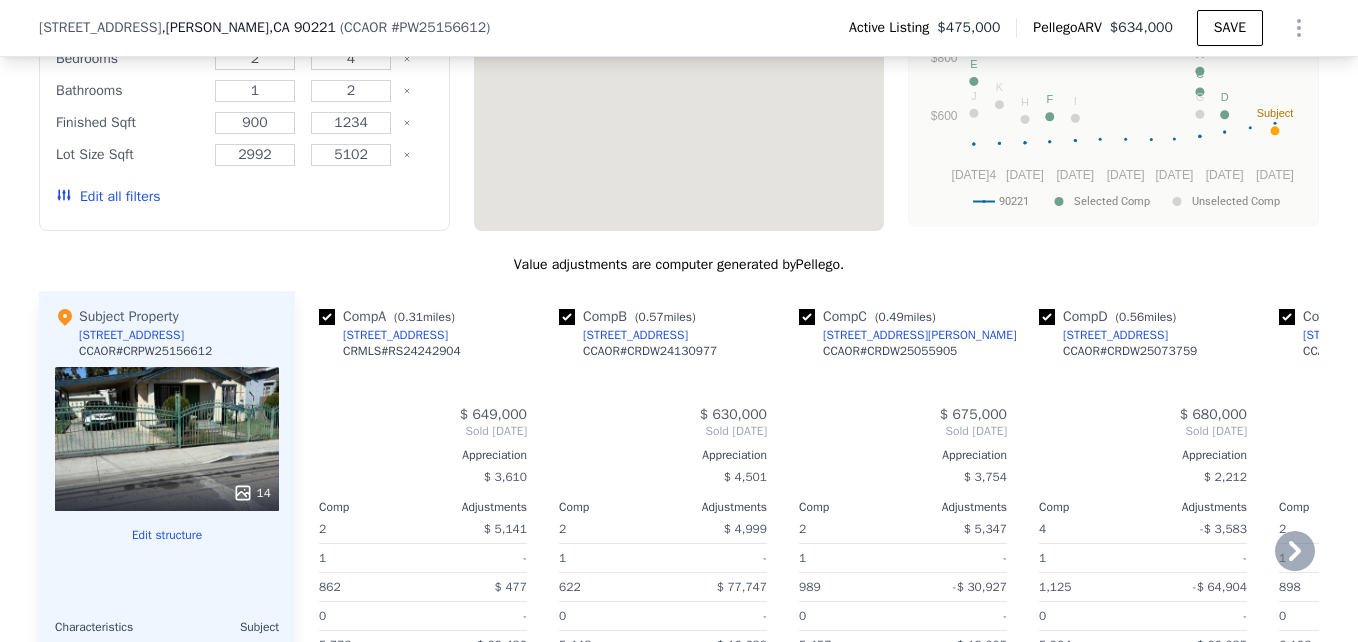 type on "622" 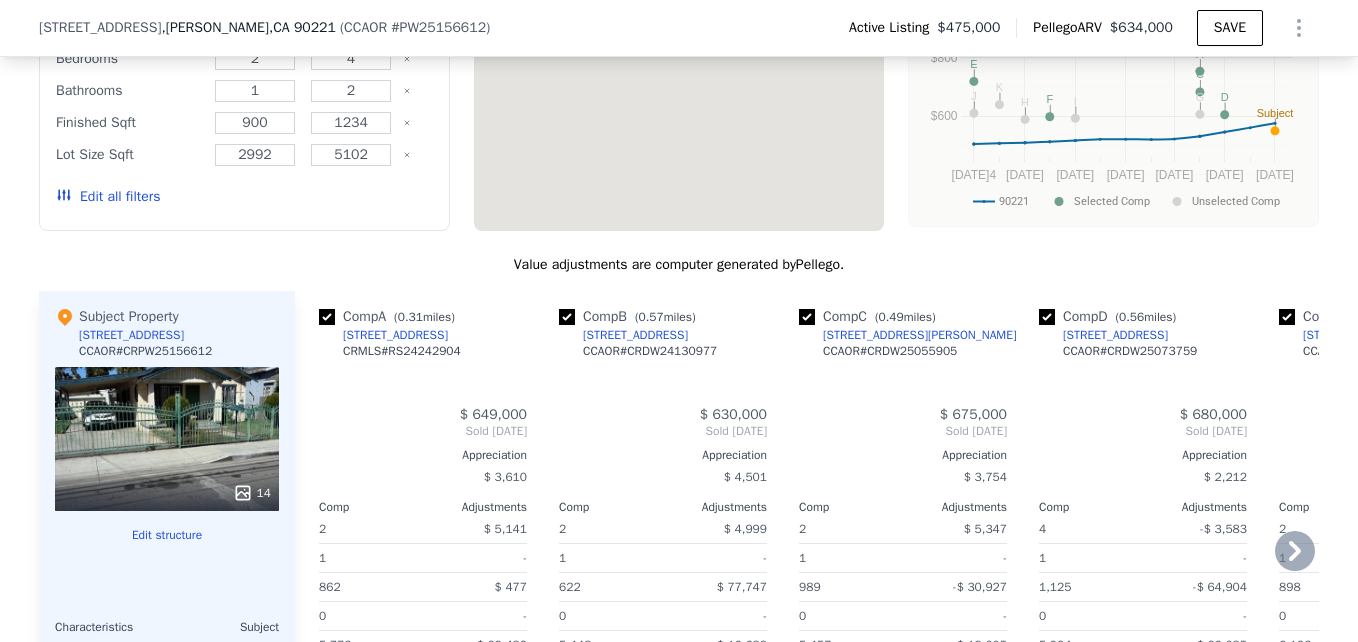 type on "1176" 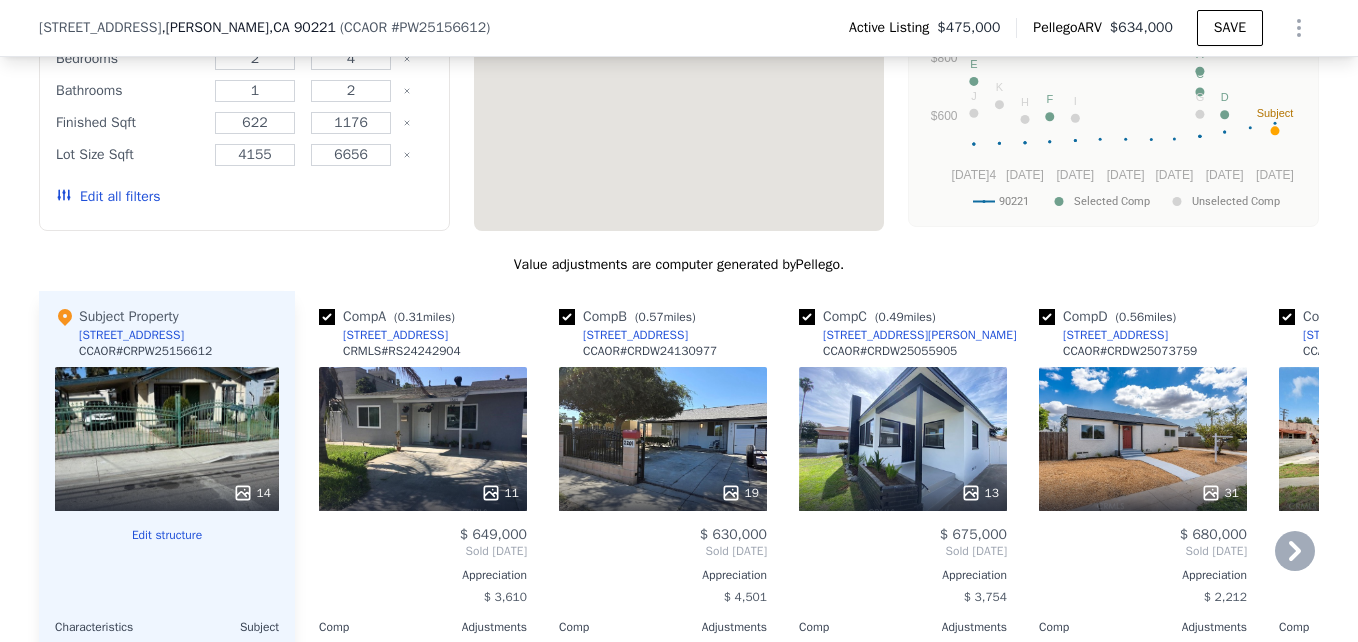 scroll, scrollTop: 2170, scrollLeft: 0, axis: vertical 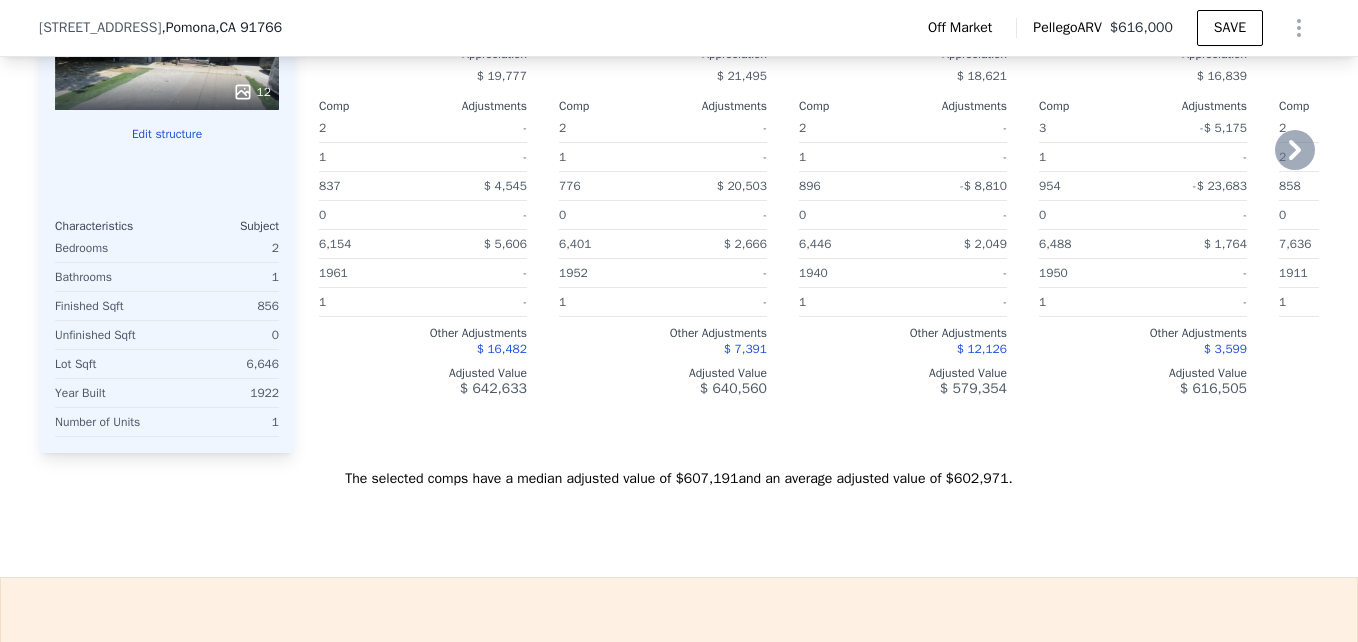 type on "$ 616,000" 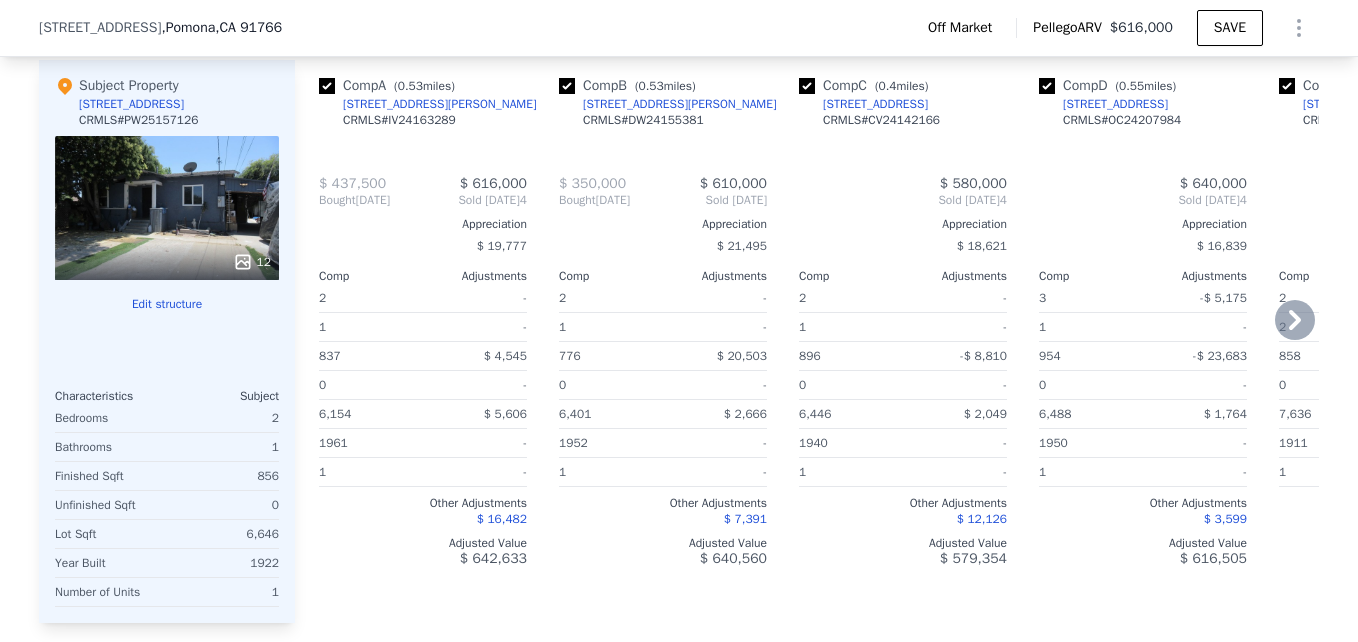 type on "3" 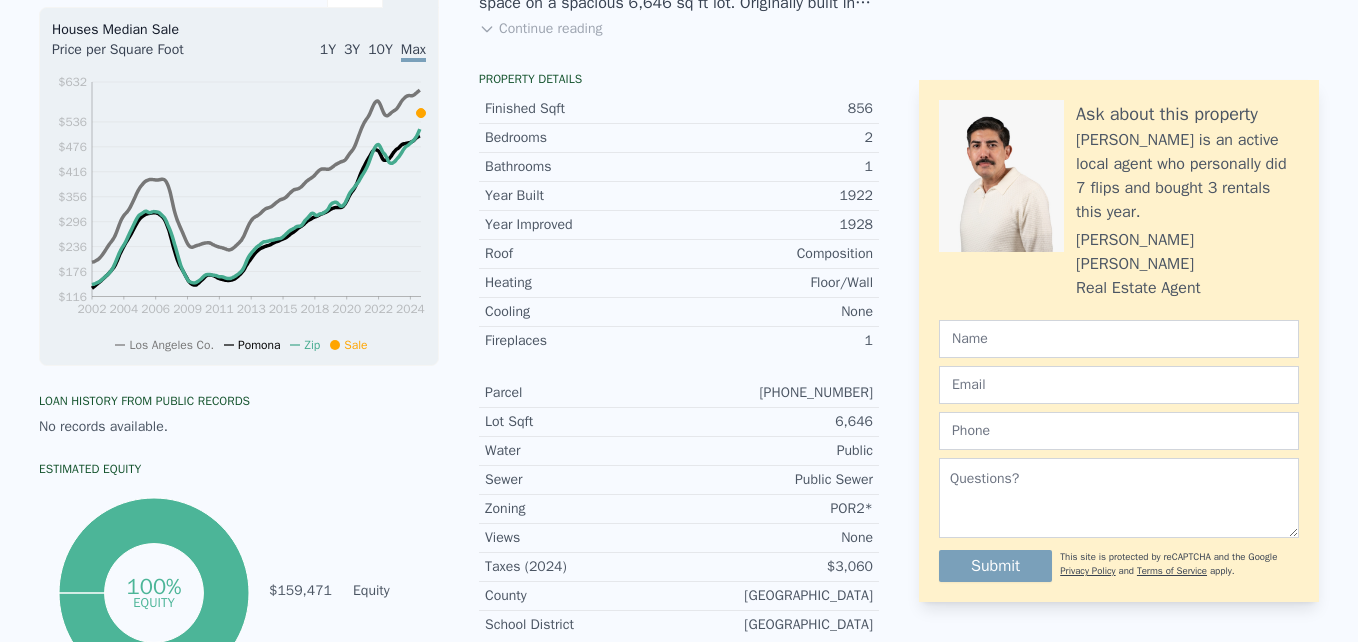 scroll, scrollTop: 0, scrollLeft: 0, axis: both 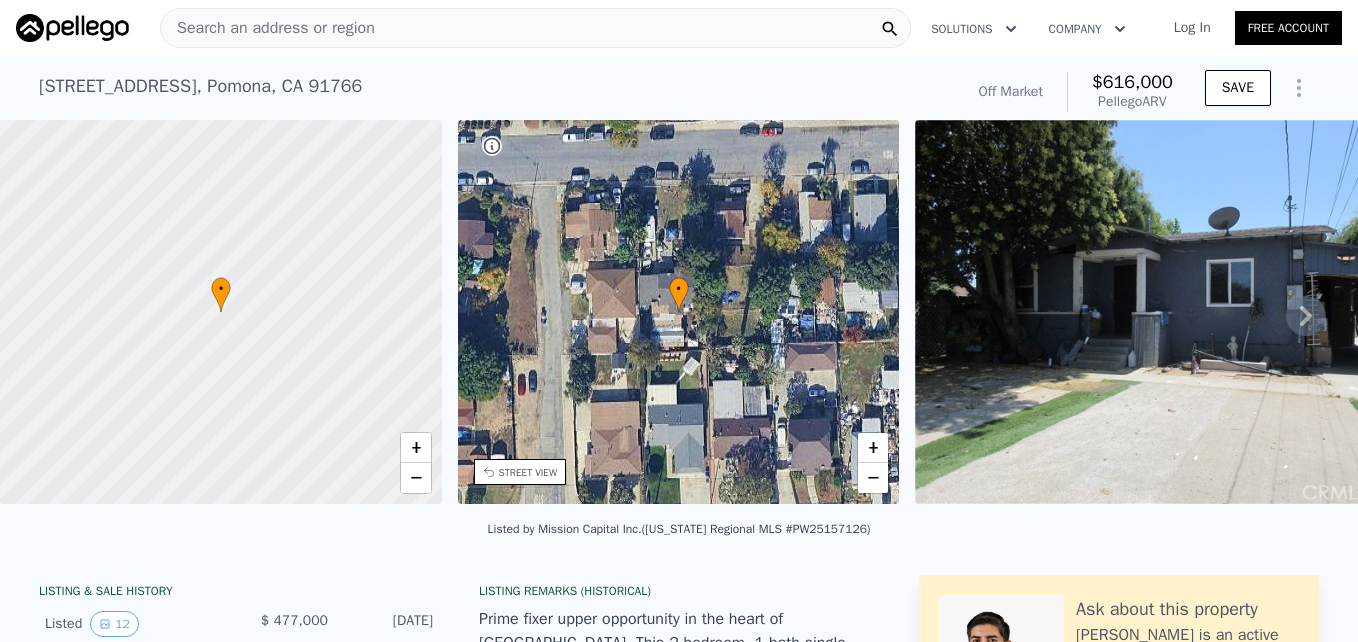 click on "Search an address or region" at bounding box center [535, 28] 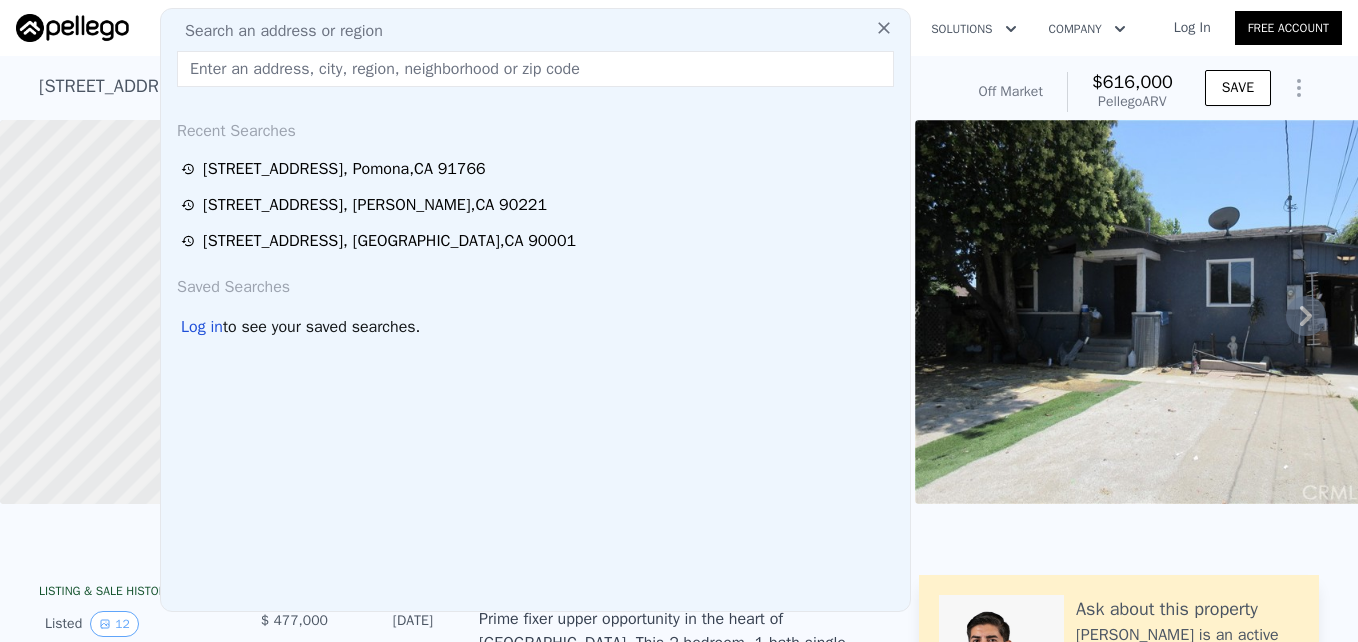 click at bounding box center (535, 69) 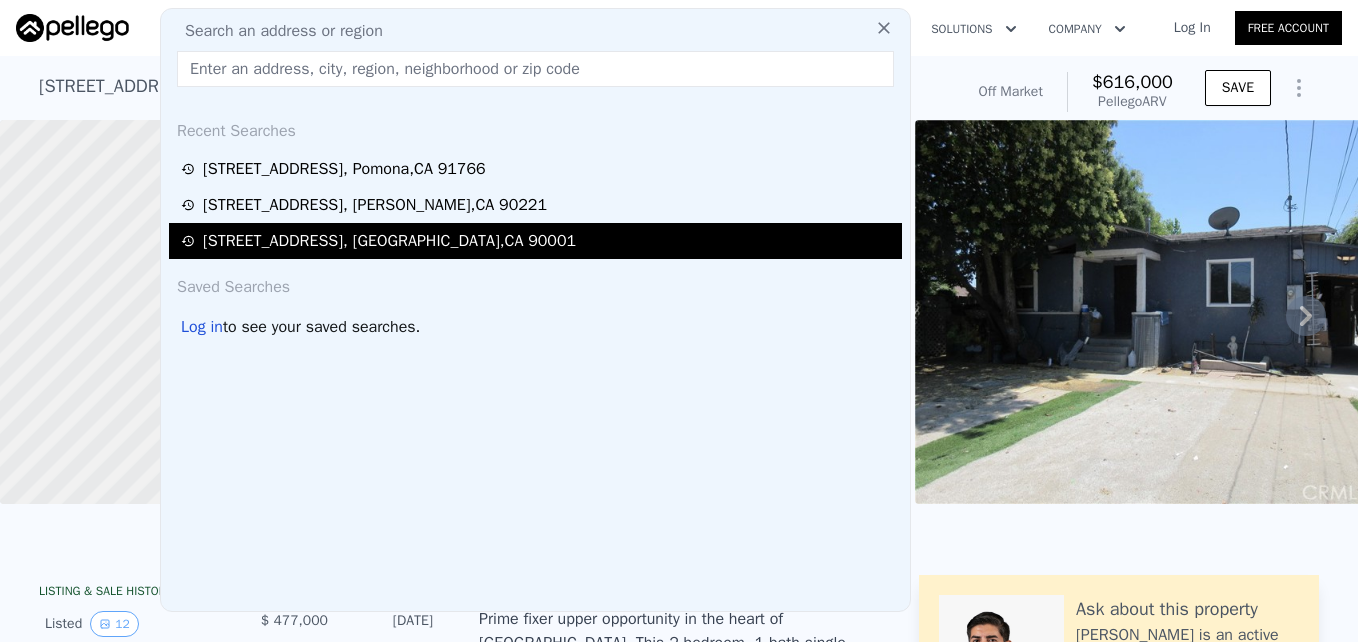 drag, startPoint x: 466, startPoint y: 72, endPoint x: 385, endPoint y: 244, distance: 190.11838 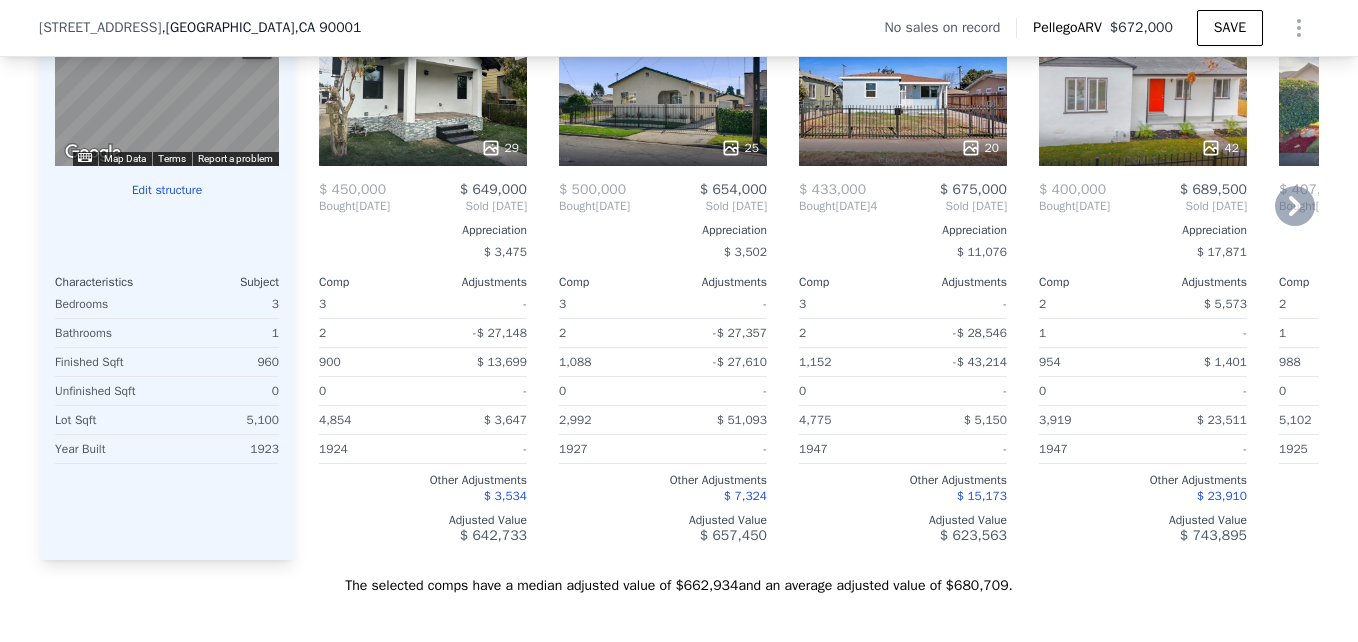 scroll, scrollTop: 1825, scrollLeft: 0, axis: vertical 